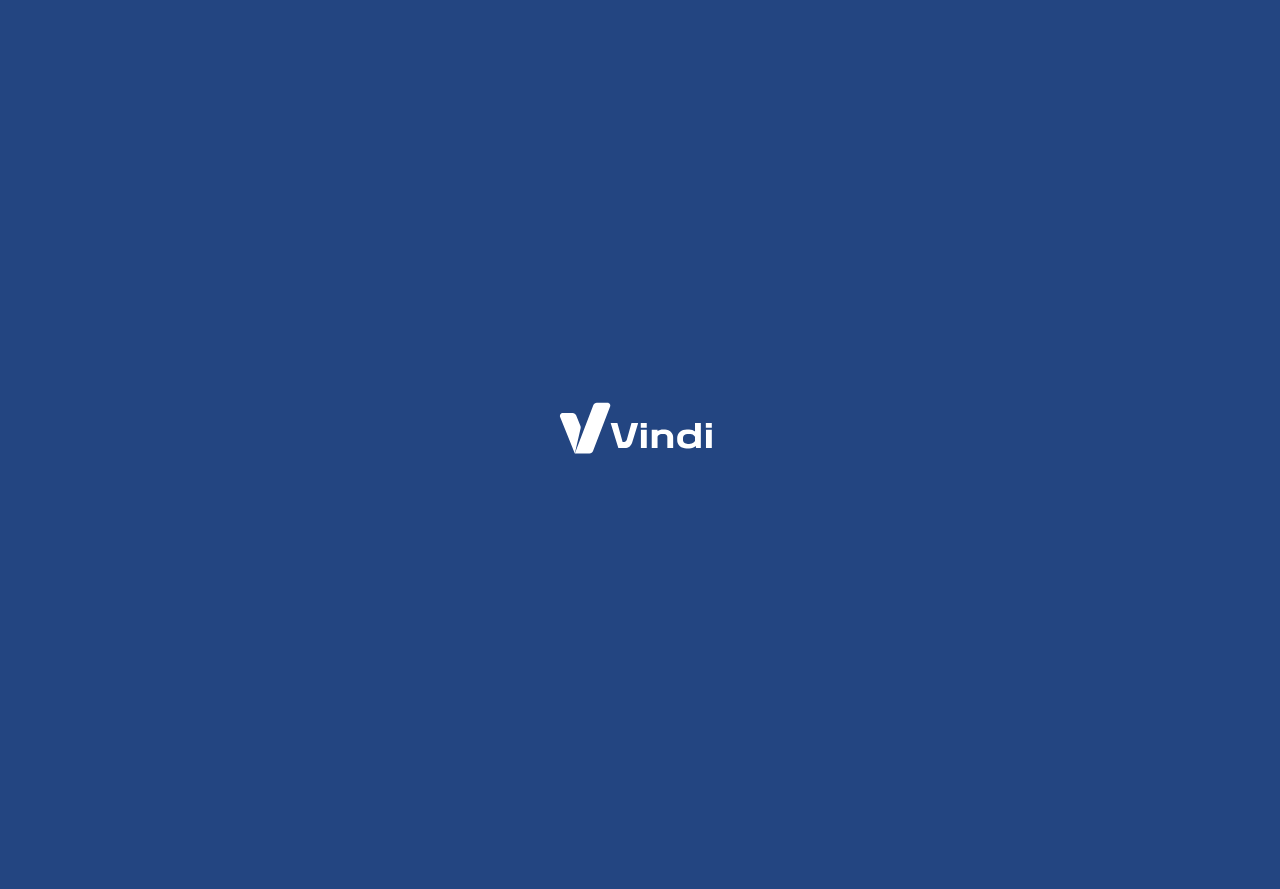 scroll, scrollTop: 0, scrollLeft: 0, axis: both 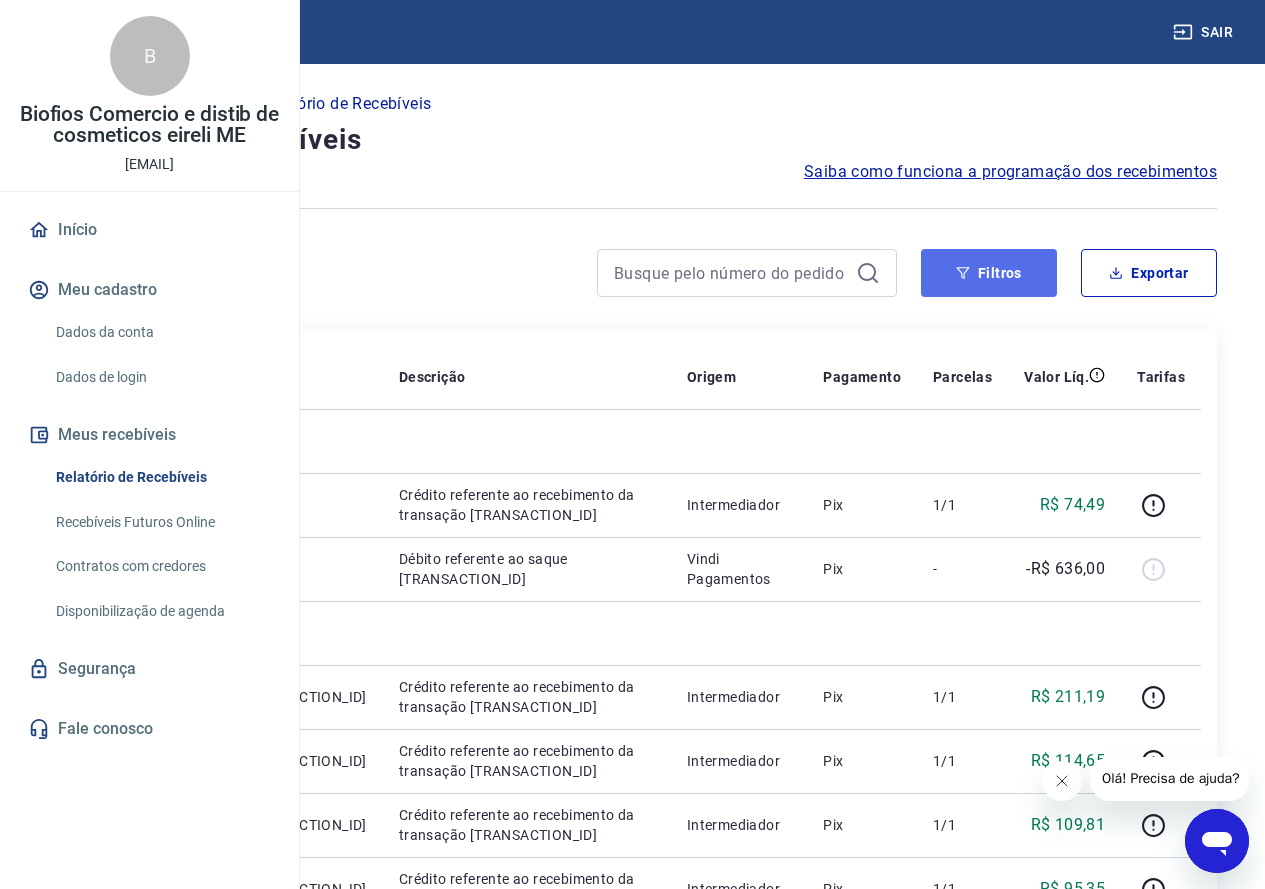 click 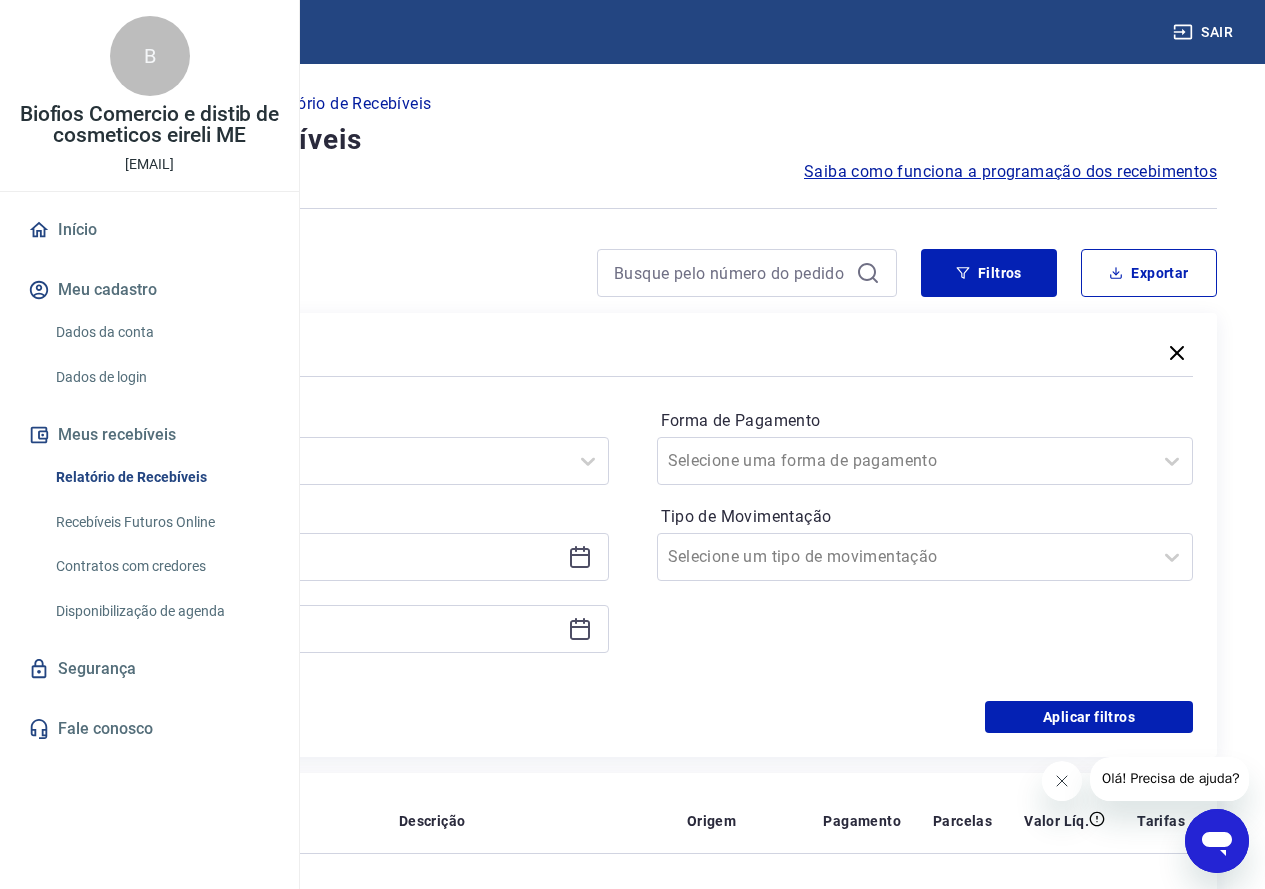 click 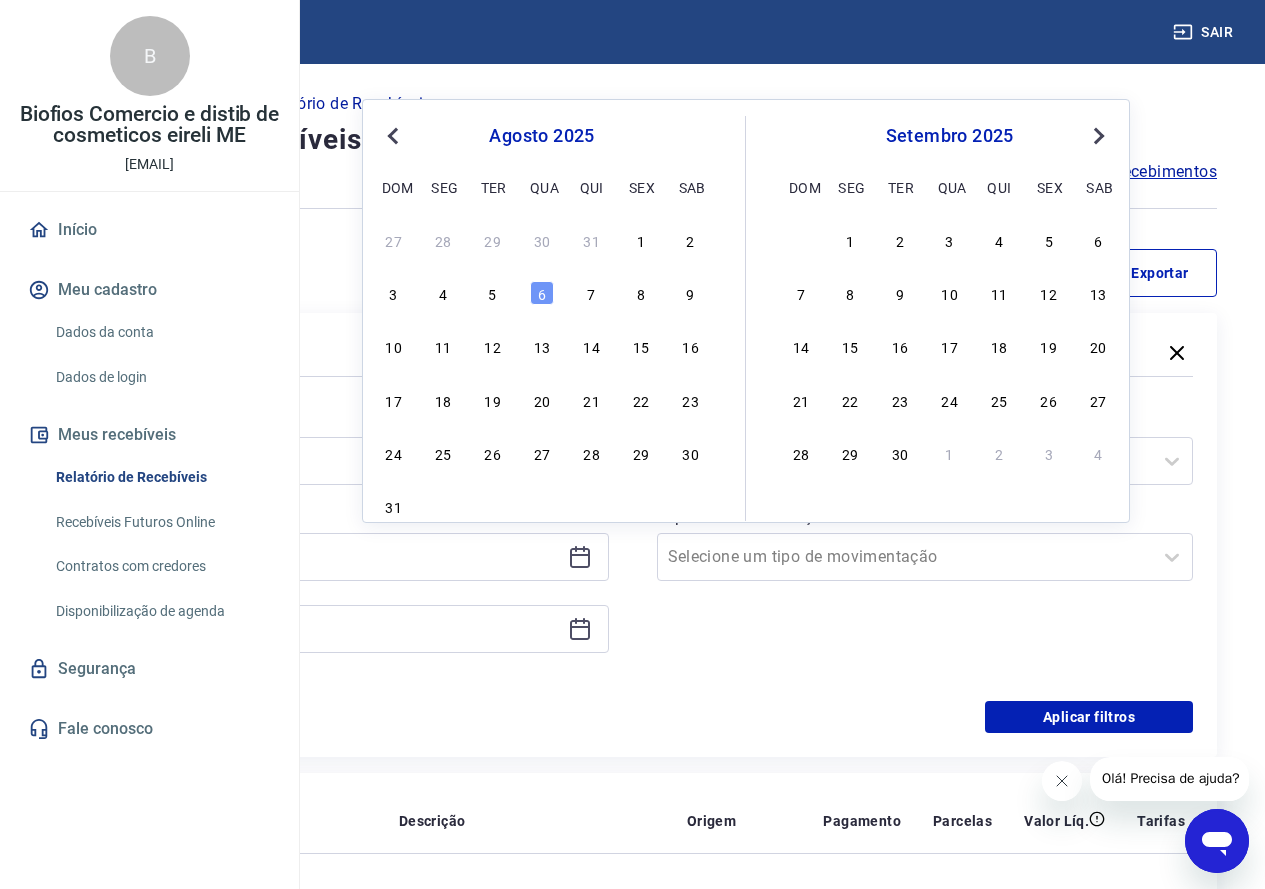 click on "Previous Month" at bounding box center [395, 135] 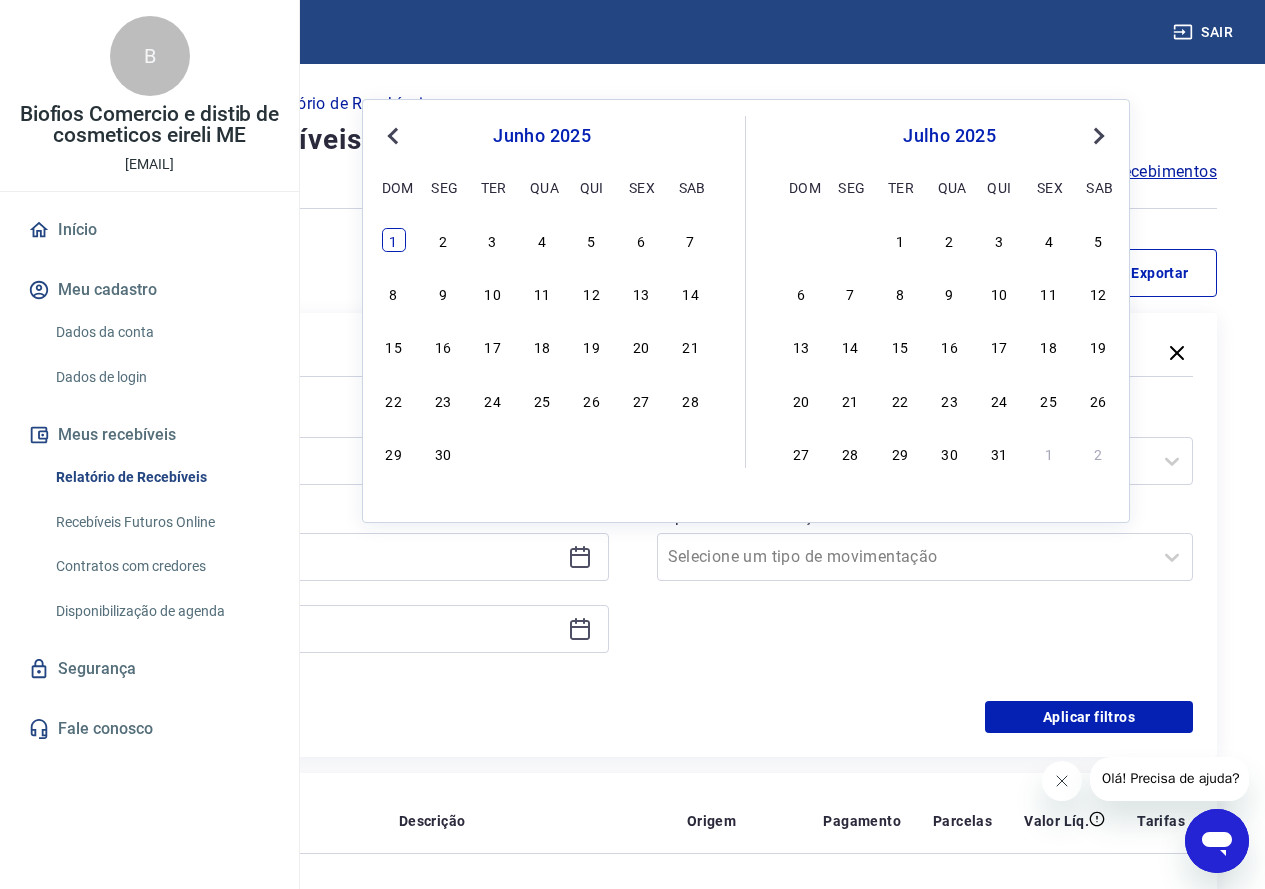 click on "1" at bounding box center (394, 240) 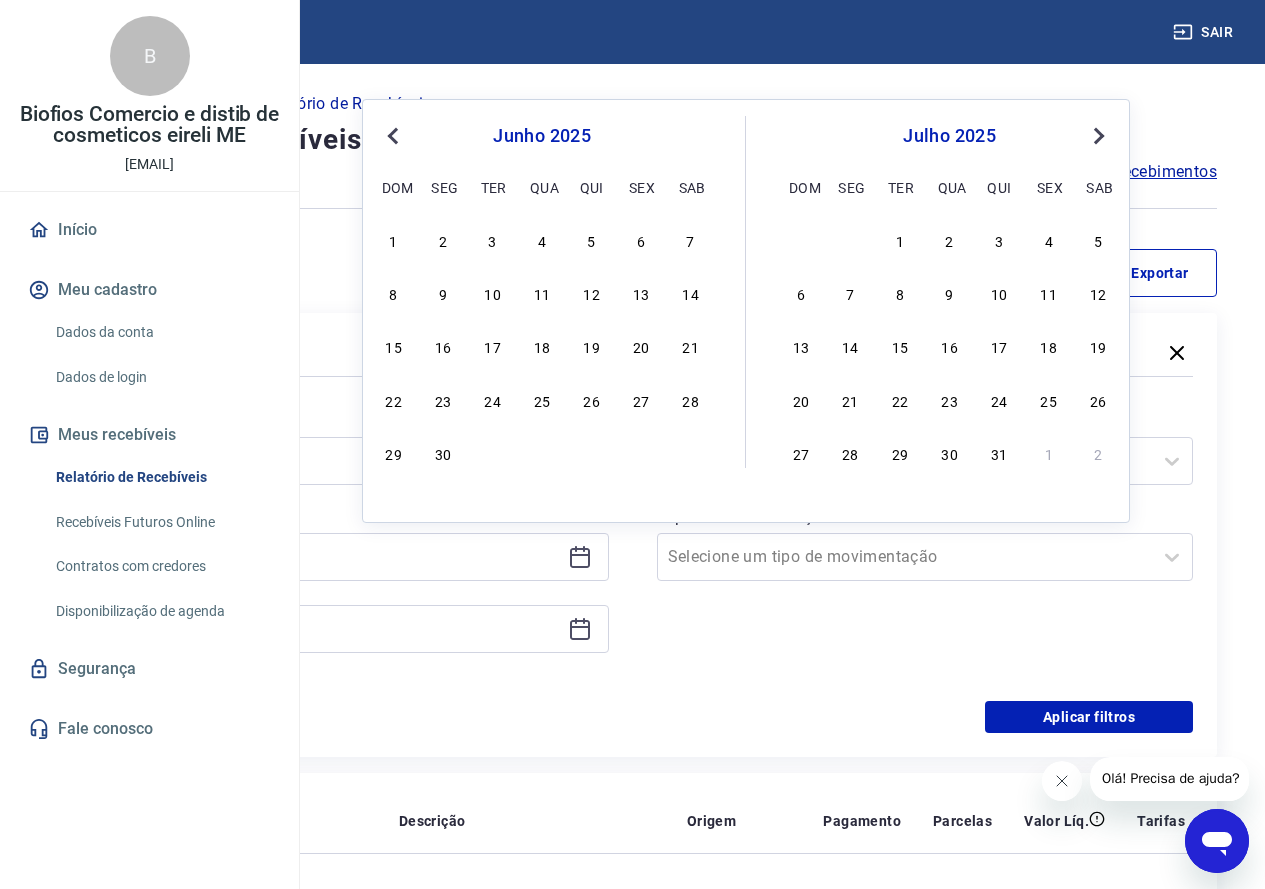 type on "01/06/2025" 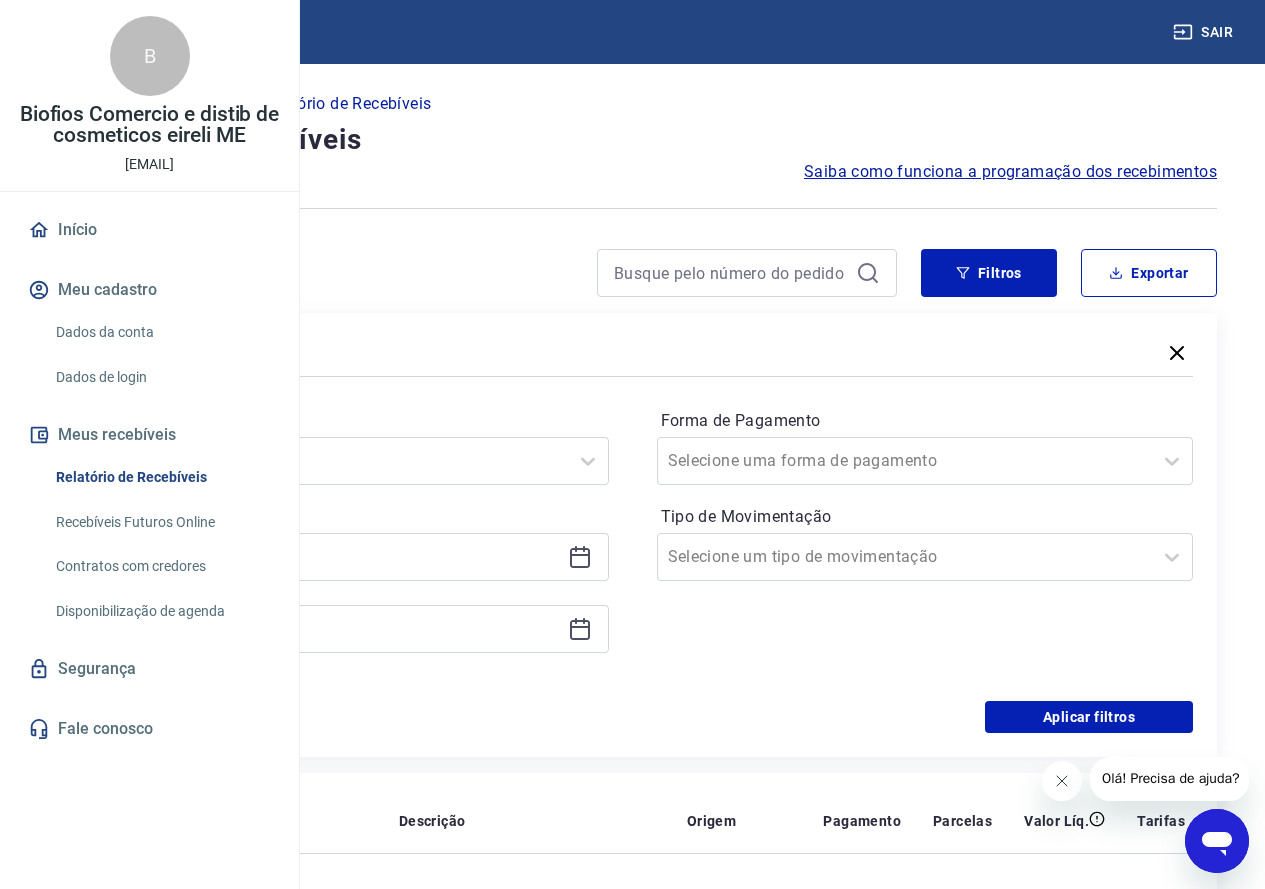 click 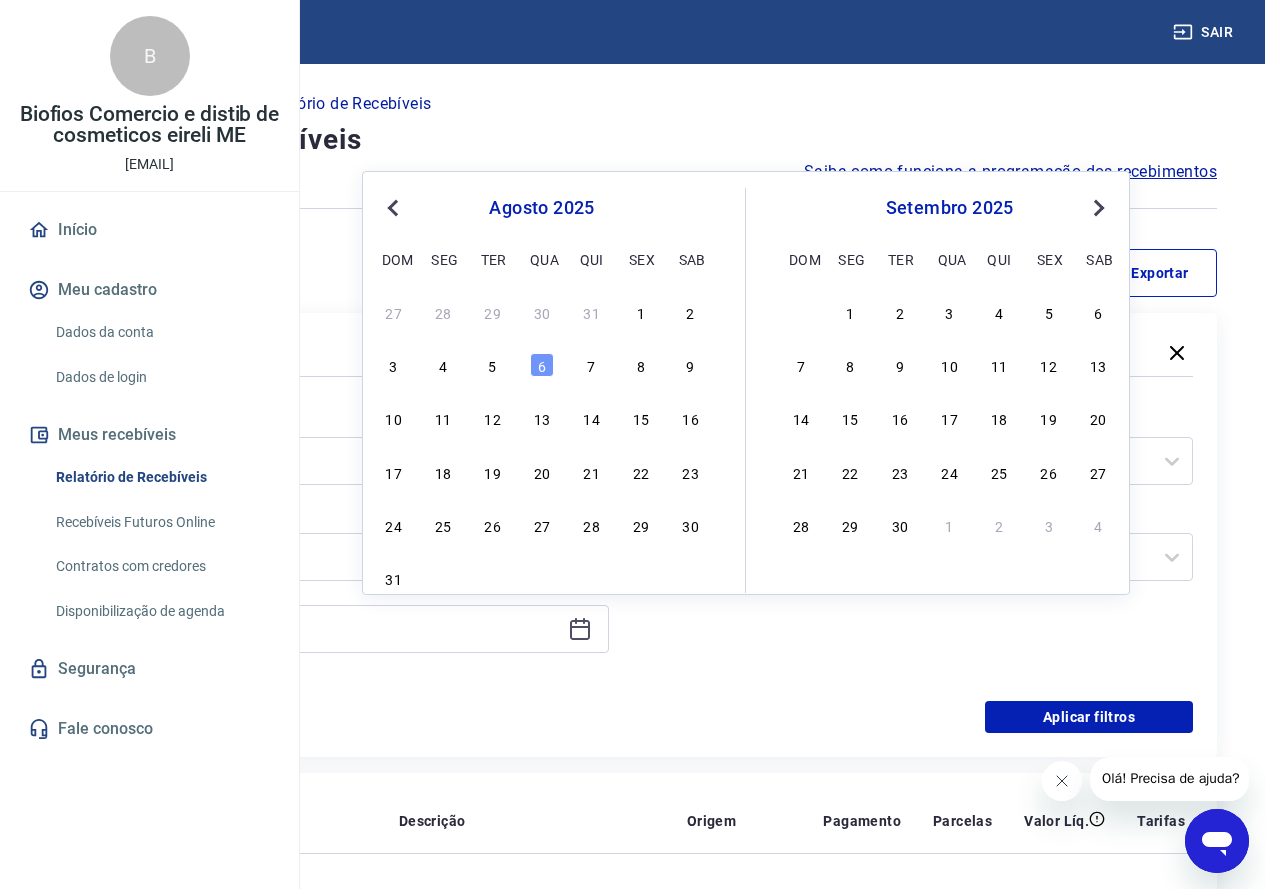 click on "Previous Month" at bounding box center [395, 207] 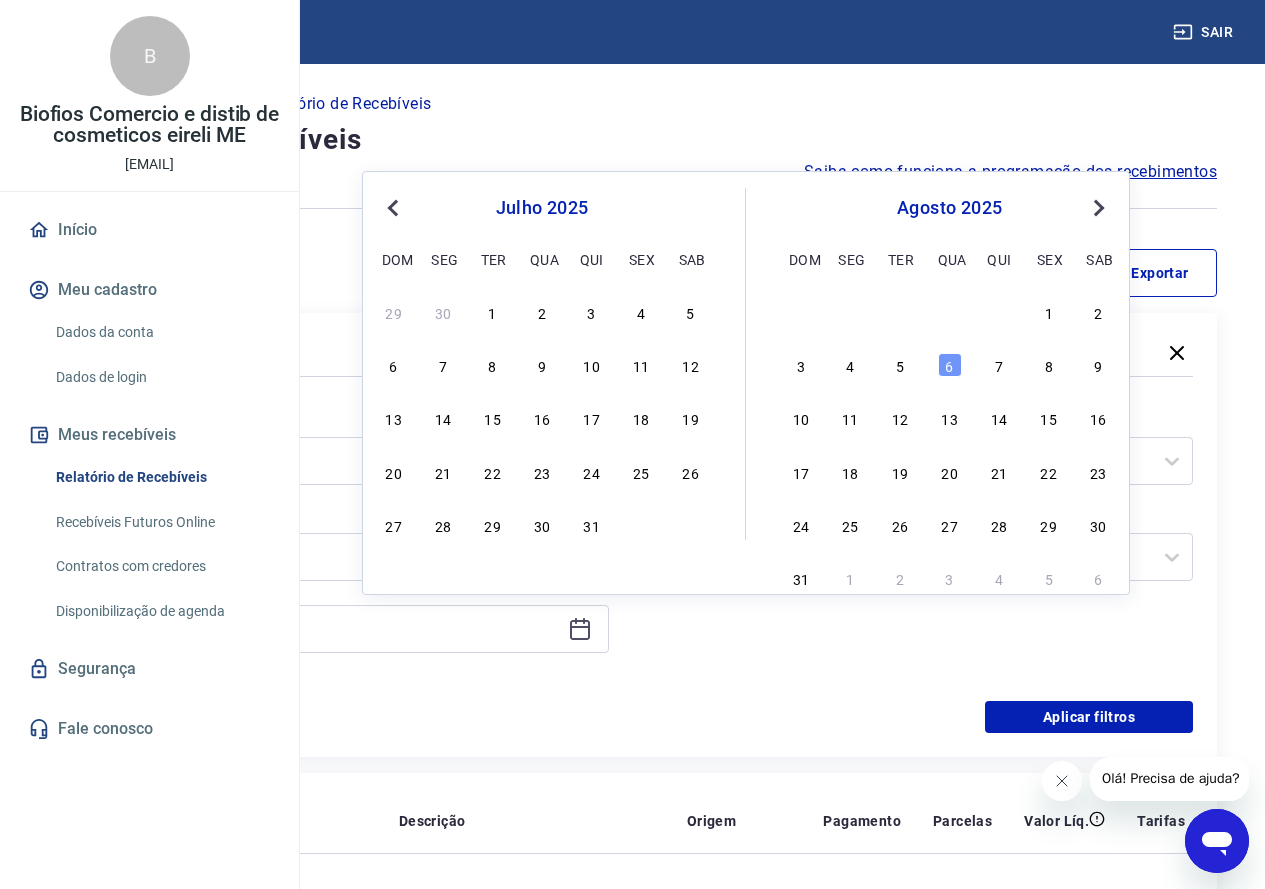 click on "Previous Month" at bounding box center (395, 207) 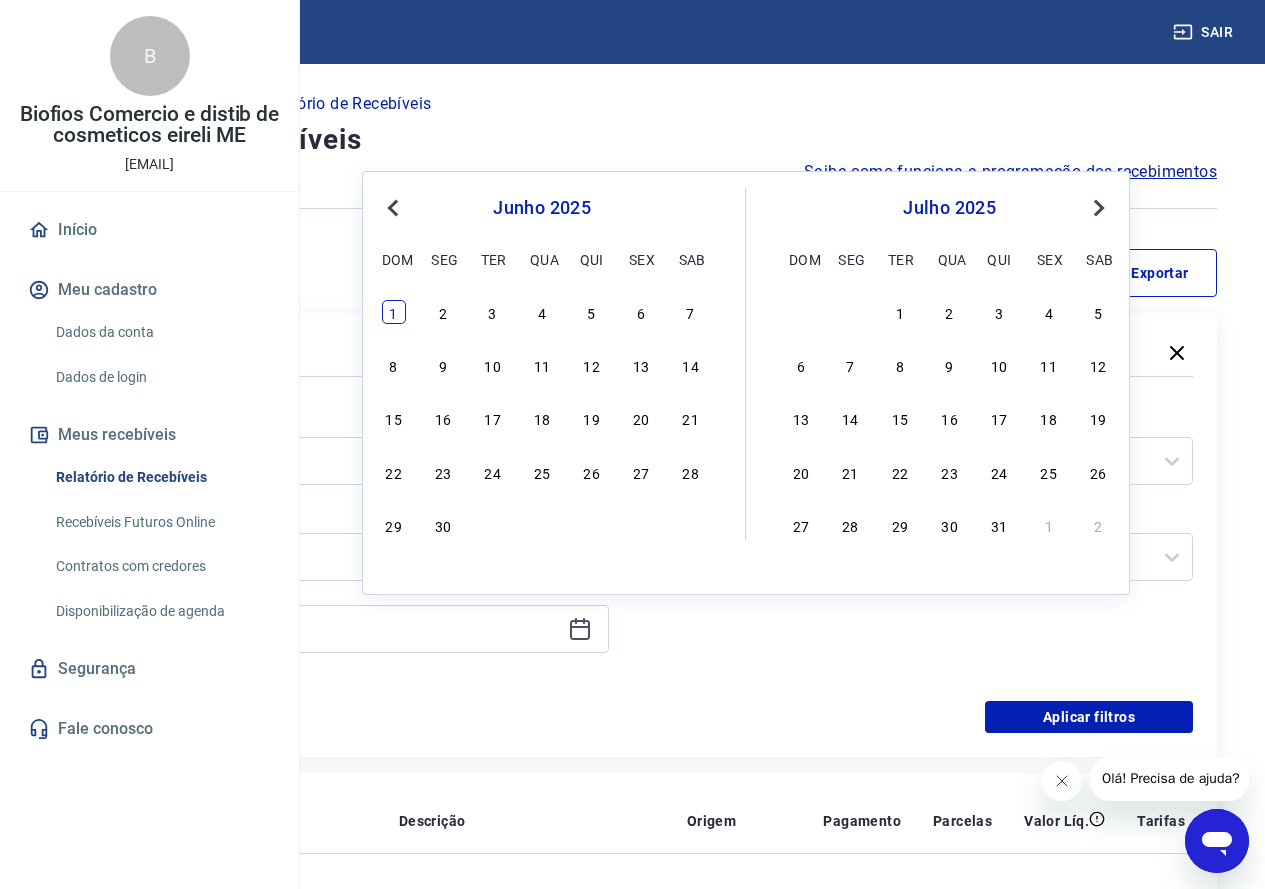 click on "1" at bounding box center (394, 312) 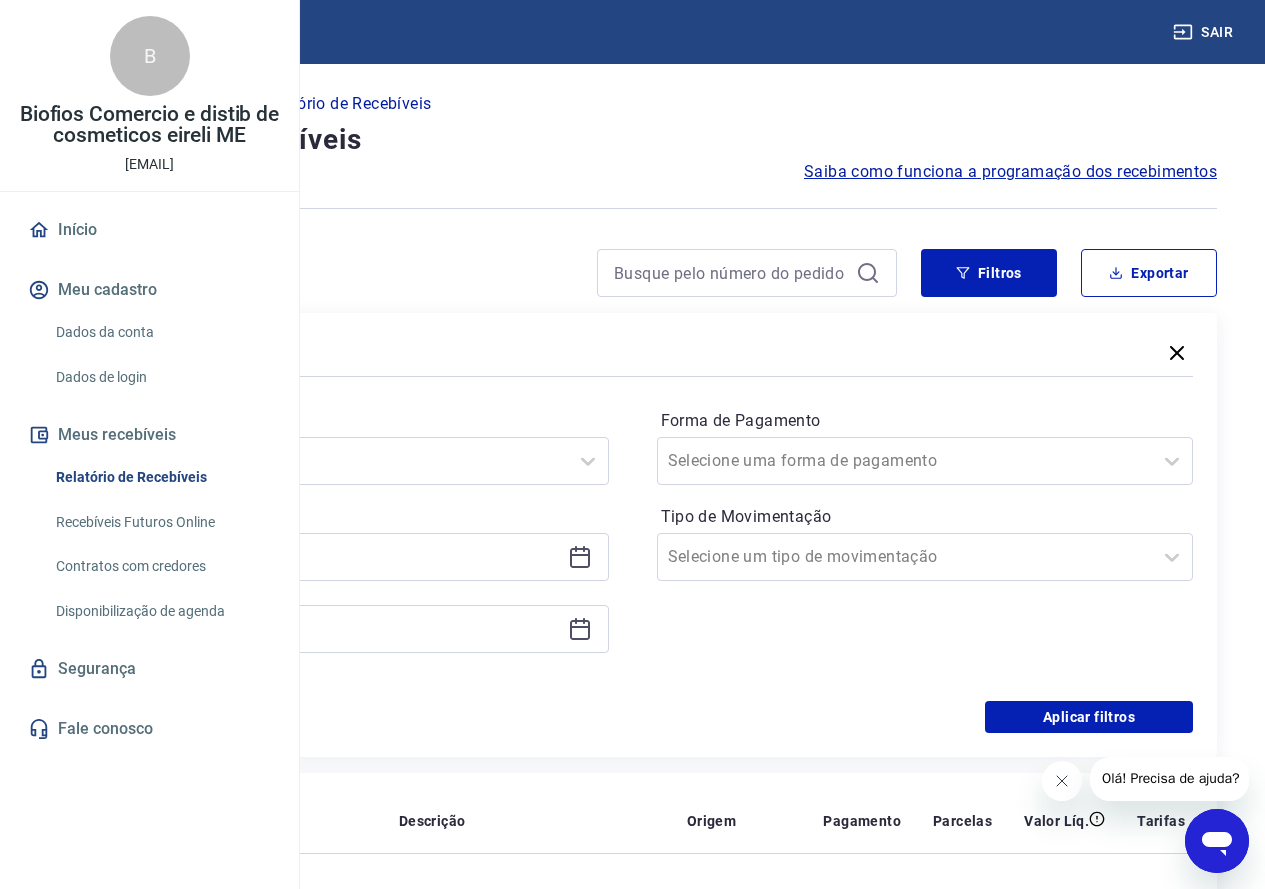 click on "Tipo de Movimentação" at bounding box center [925, 517] 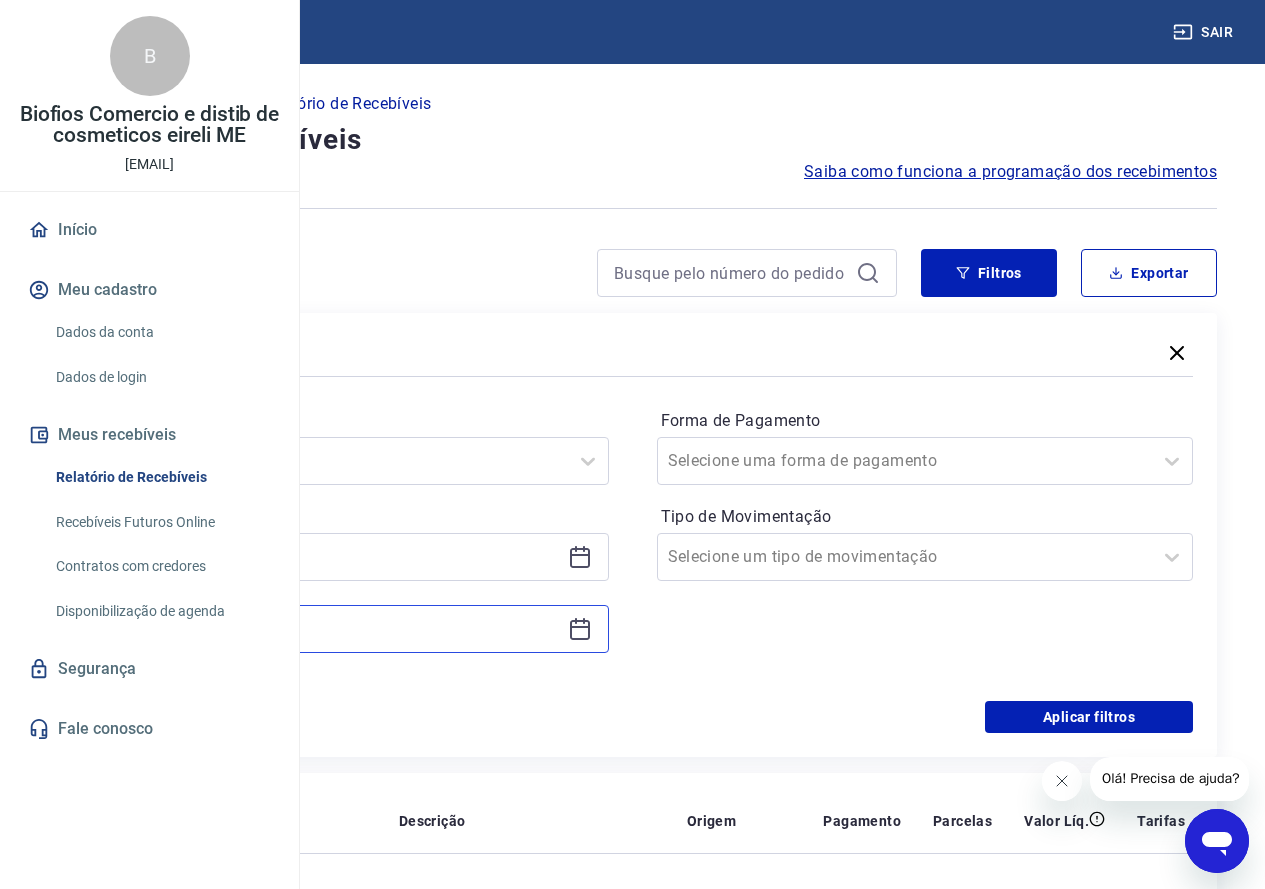 click on "01/06/2025" at bounding box center (324, 629) 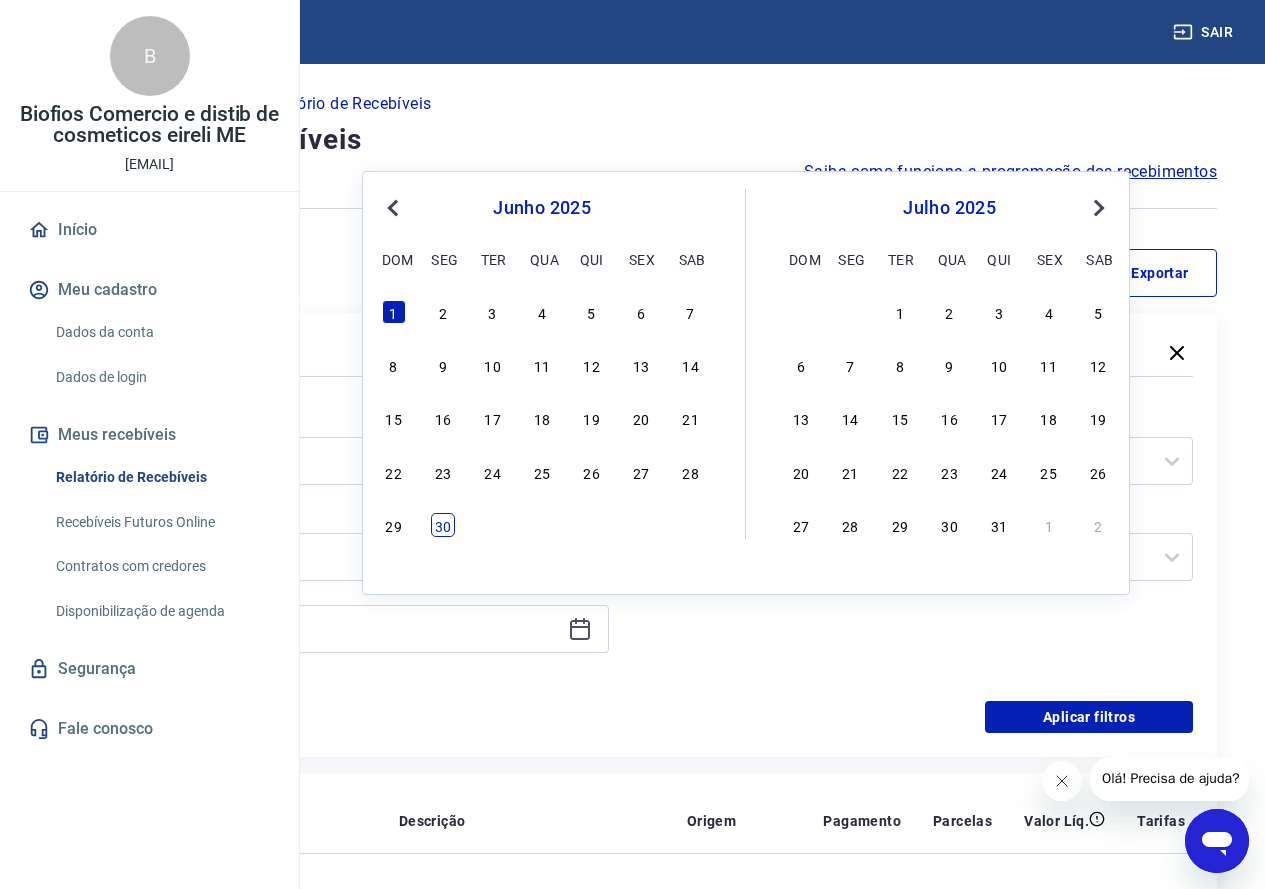 click on "30" at bounding box center [443, 525] 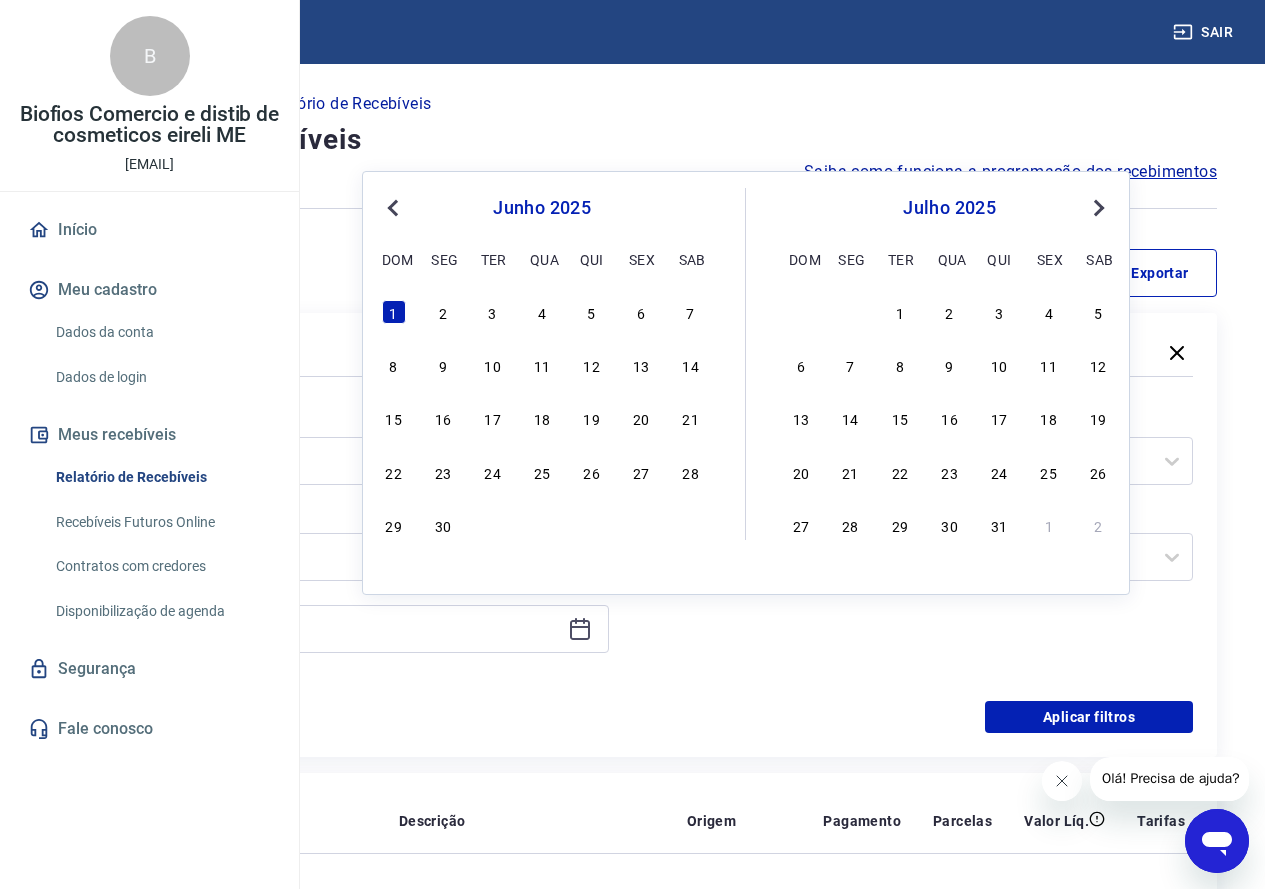 type on "30/06/2025" 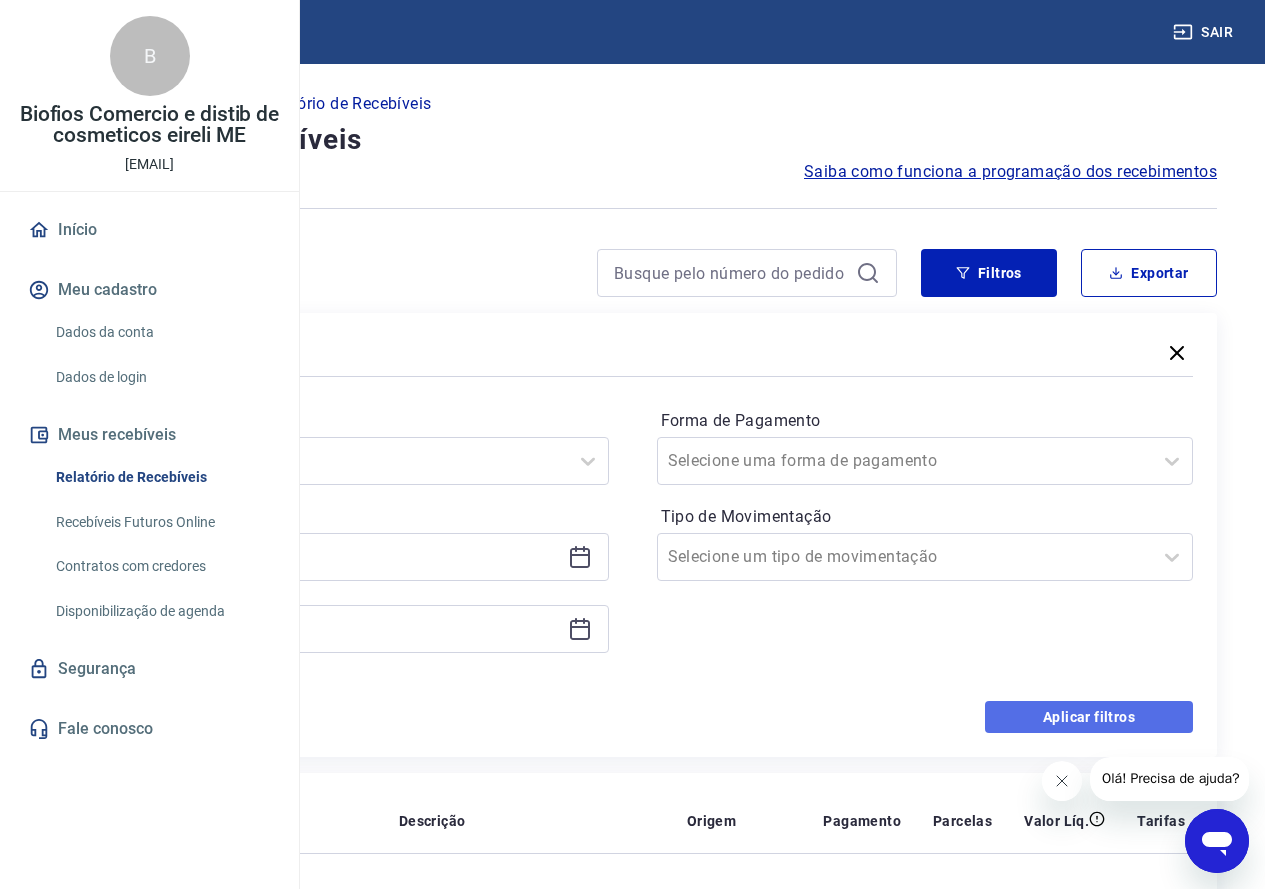 click on "Aplicar filtros" at bounding box center (1089, 717) 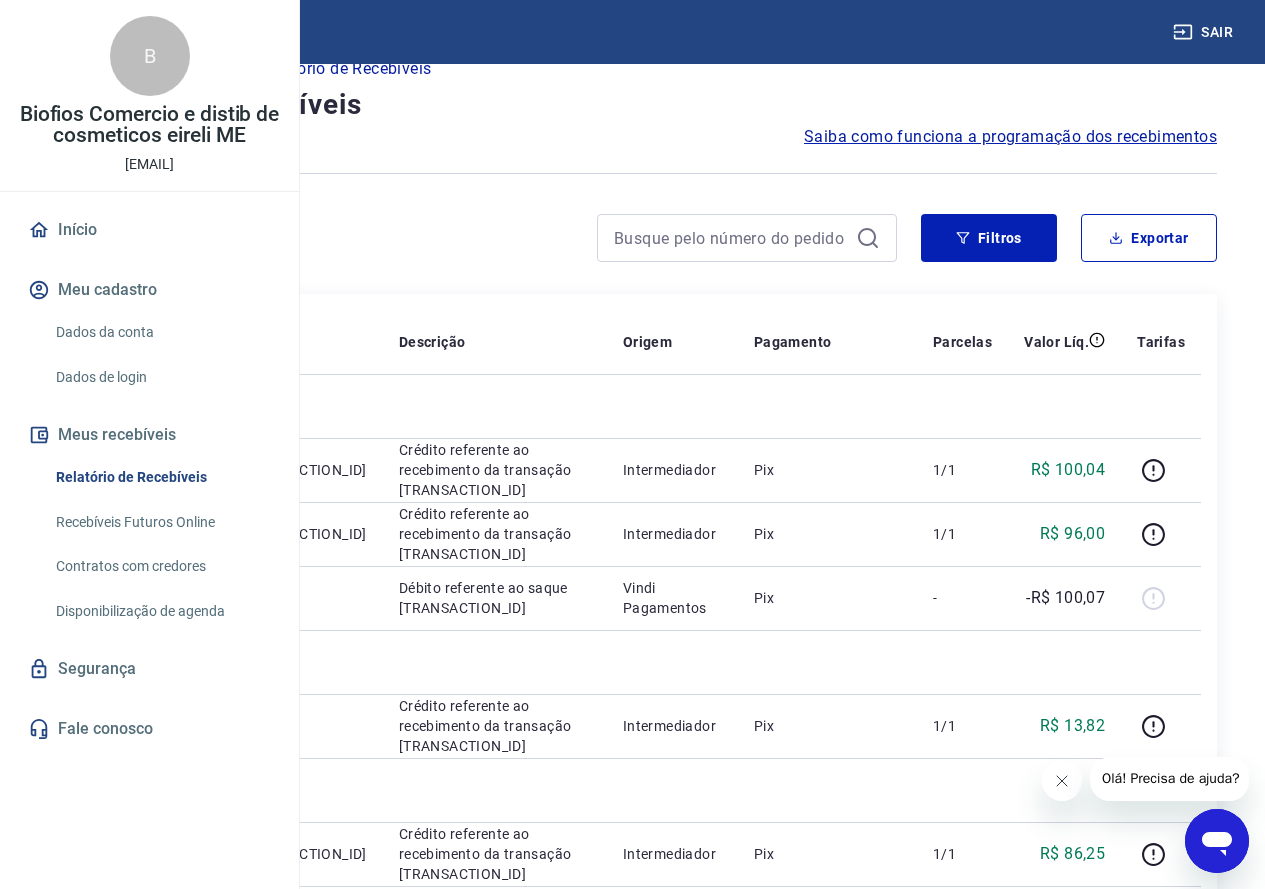scroll, scrollTop: 0, scrollLeft: 0, axis: both 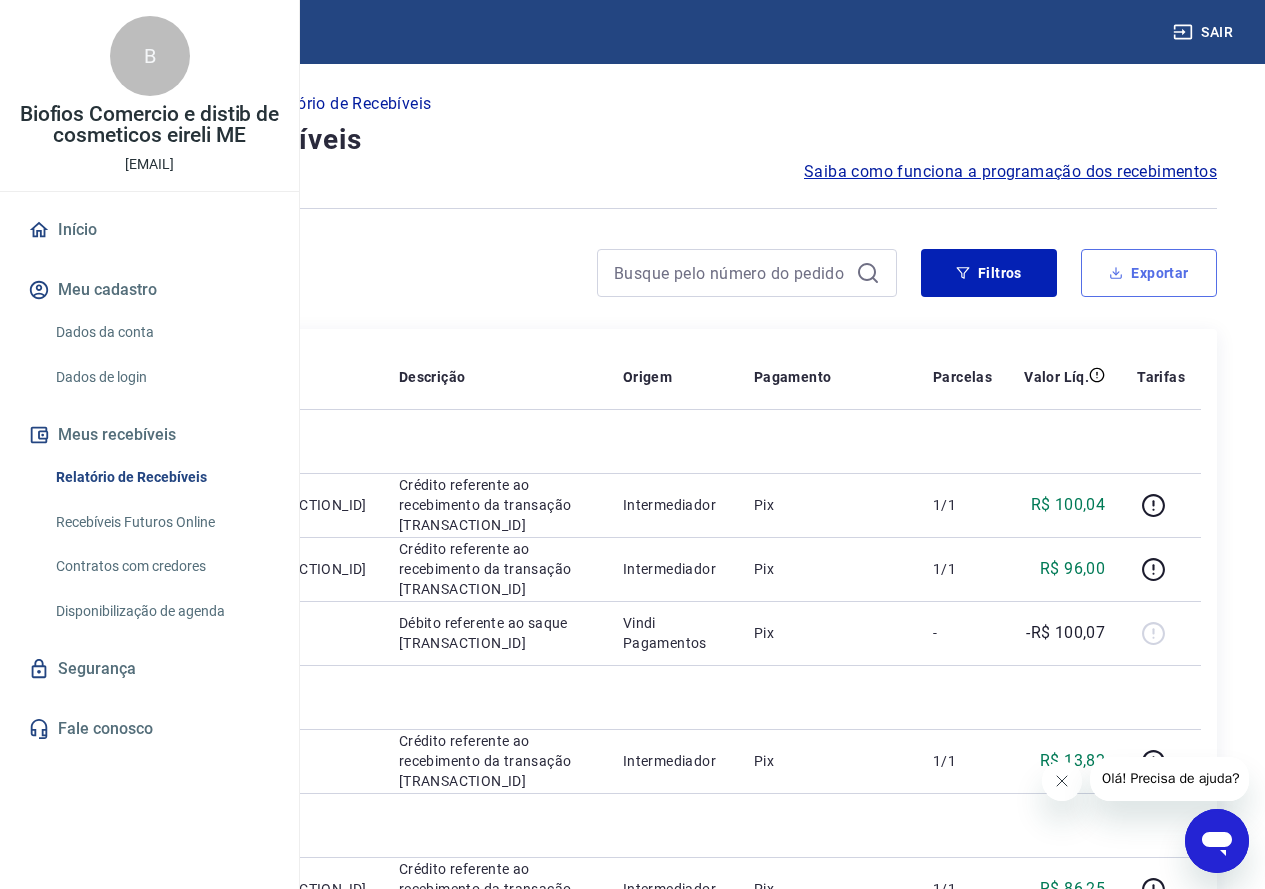 click on "Exportar" at bounding box center (1149, 273) 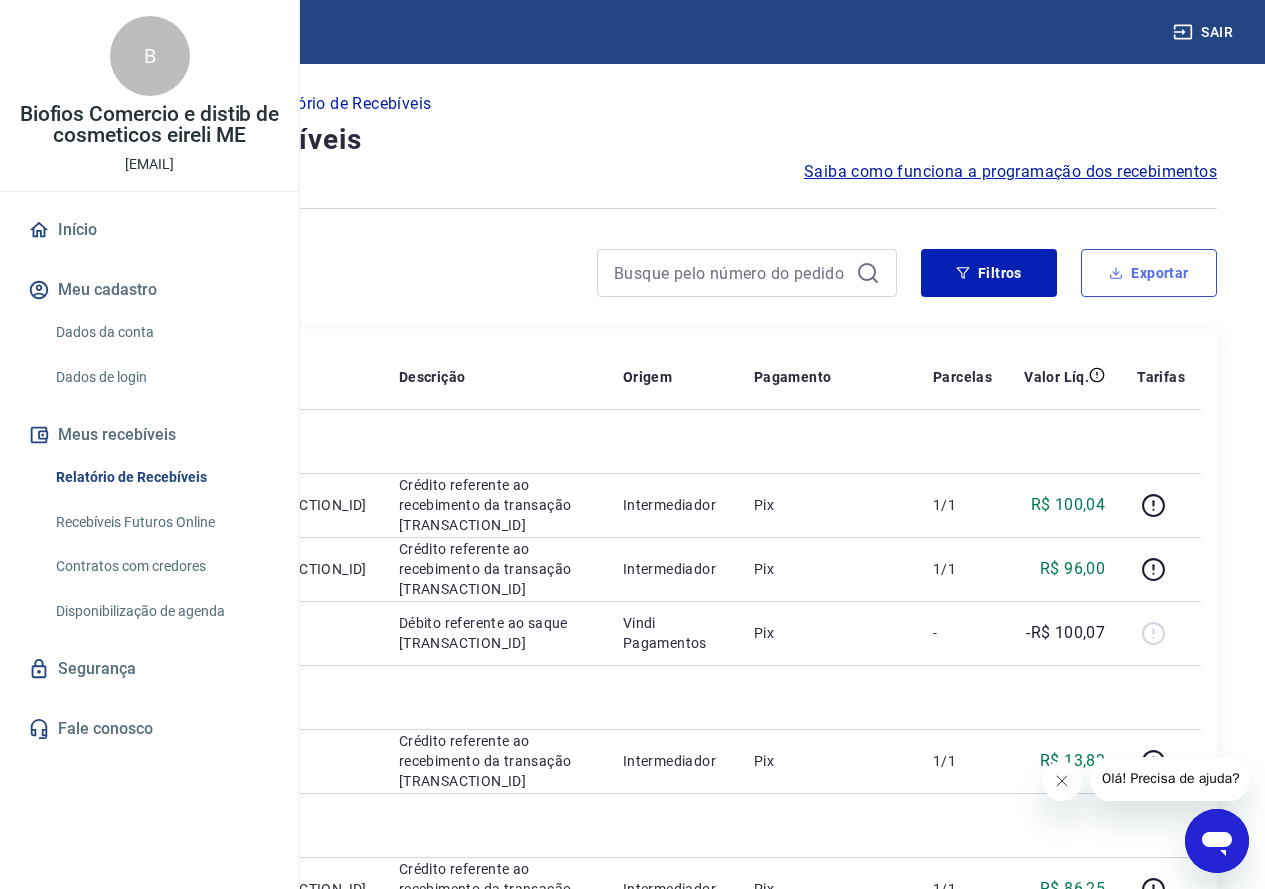 type on "01/06/2025" 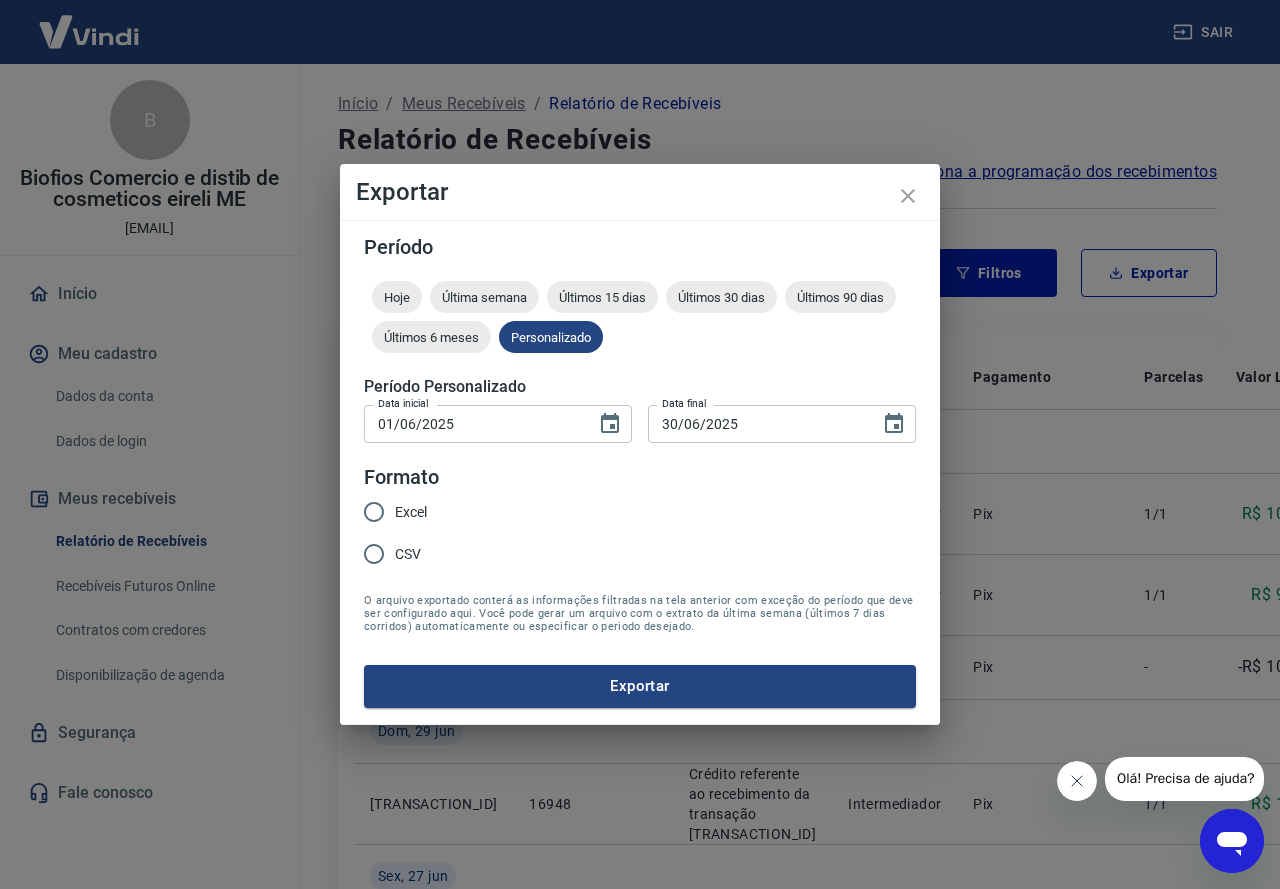click on "Excel" at bounding box center [411, 512] 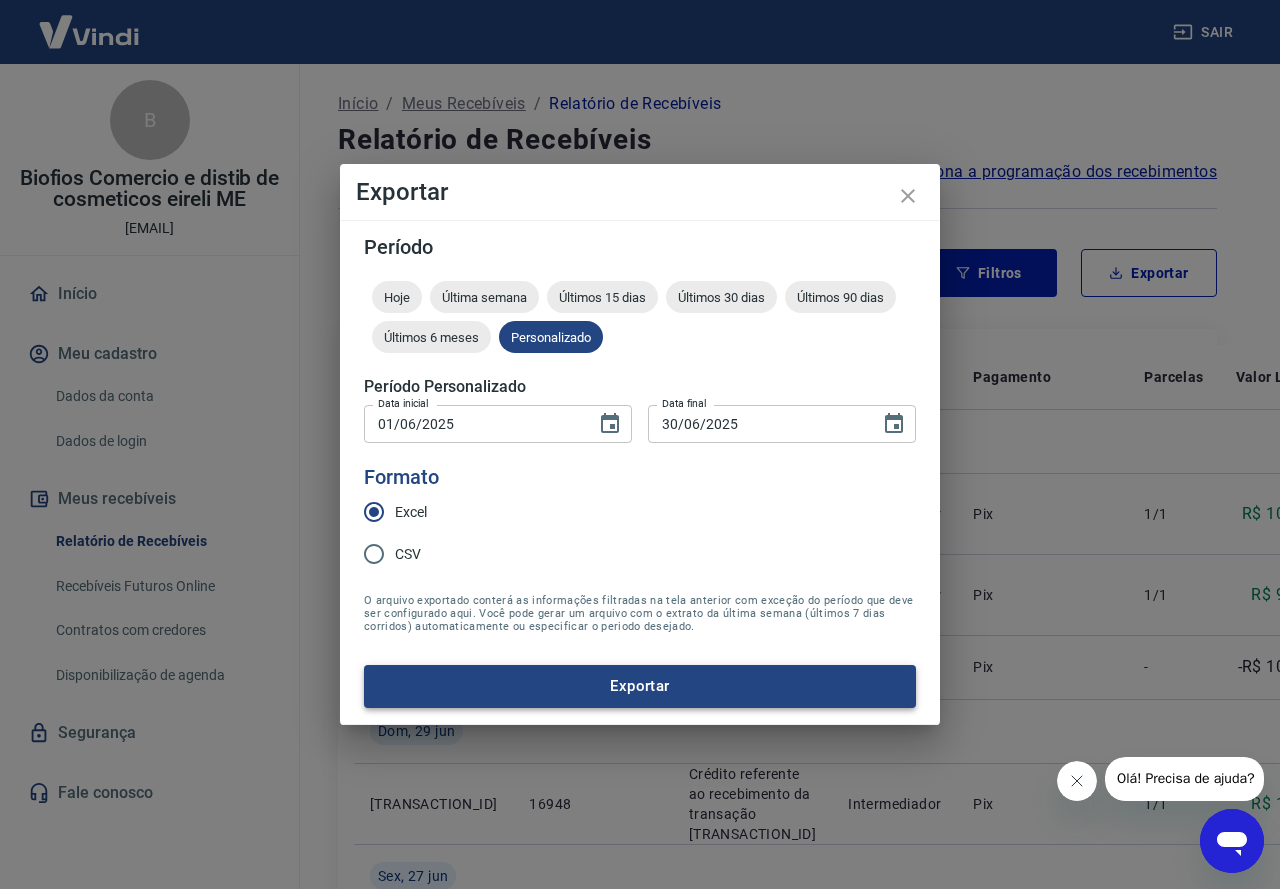 click on "Exportar" at bounding box center (640, 686) 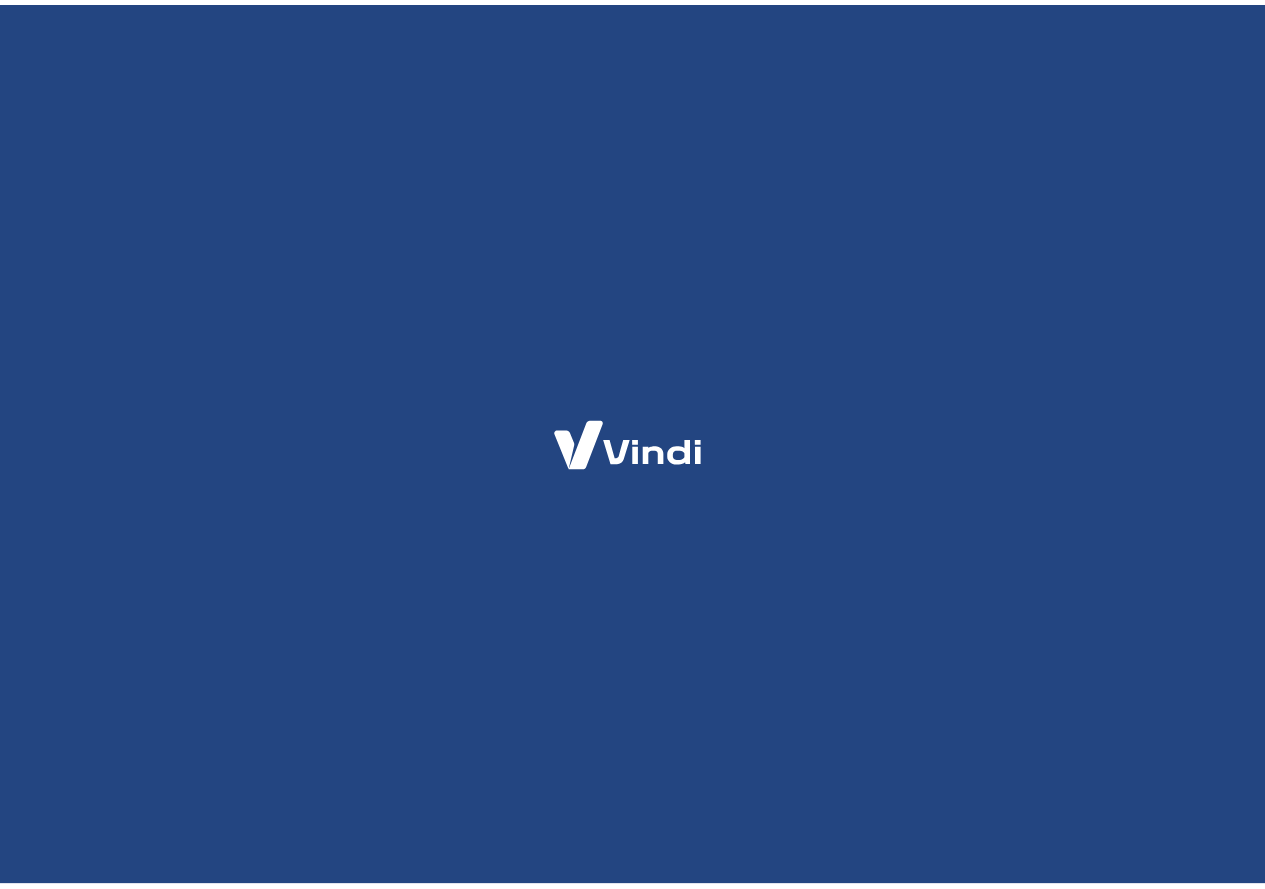 scroll, scrollTop: 0, scrollLeft: 0, axis: both 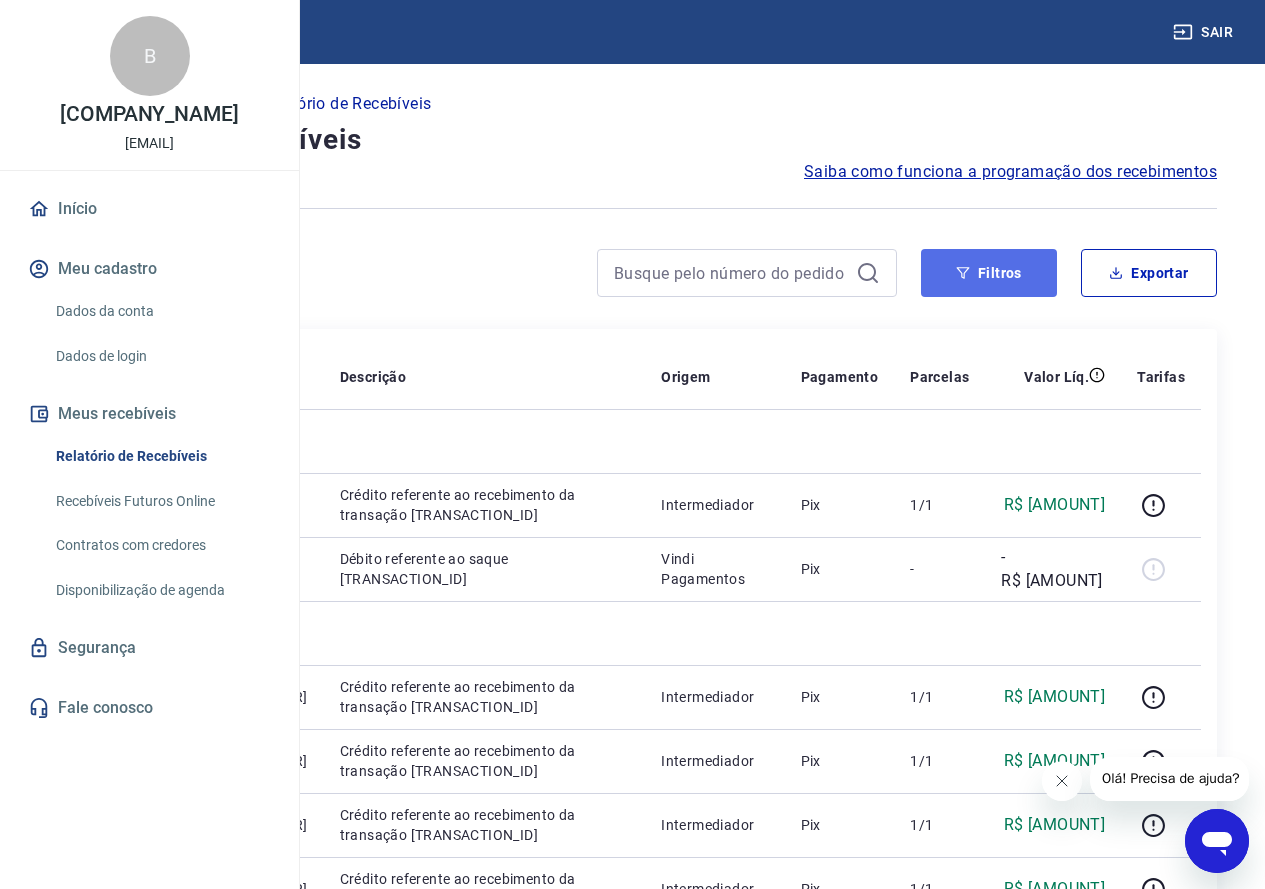 click on "Filtros" at bounding box center (989, 273) 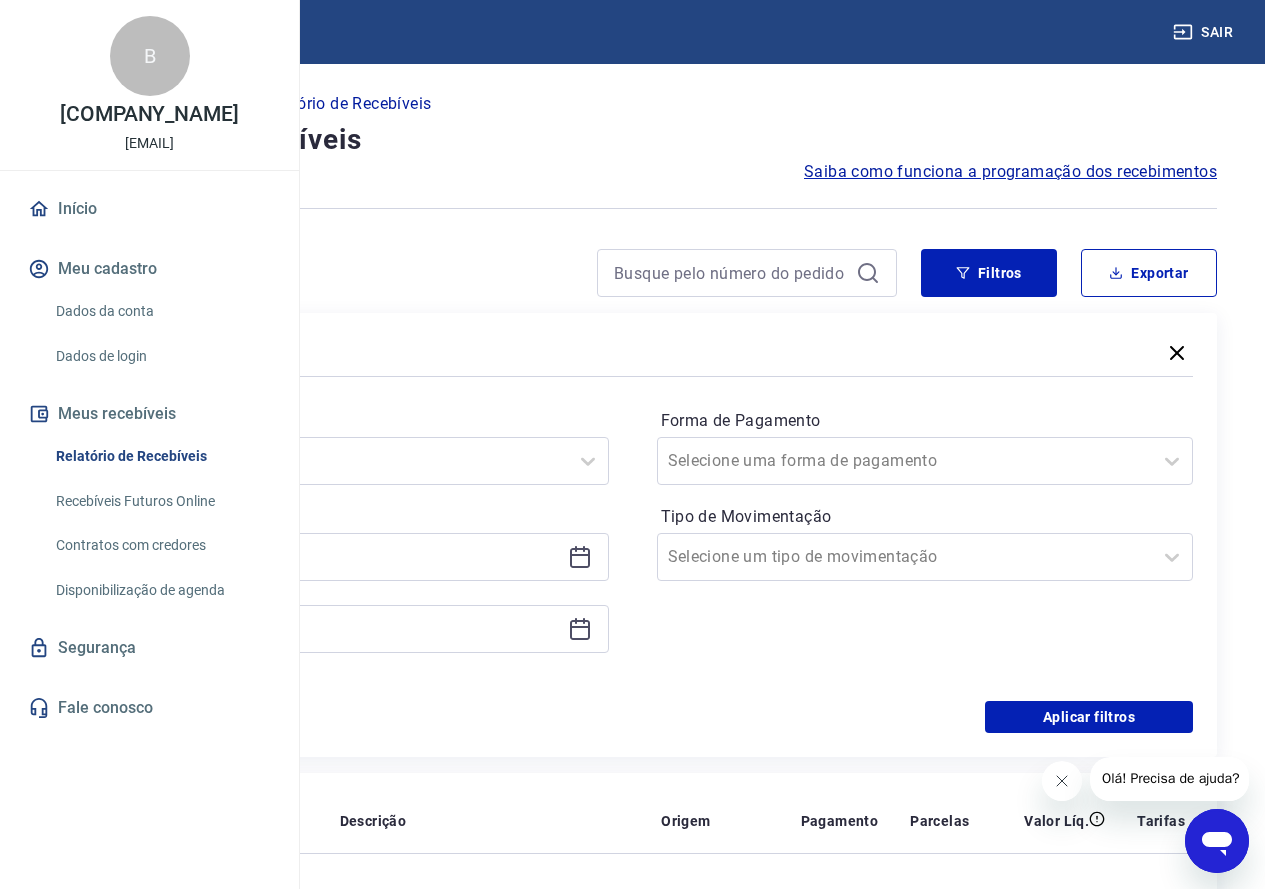 click 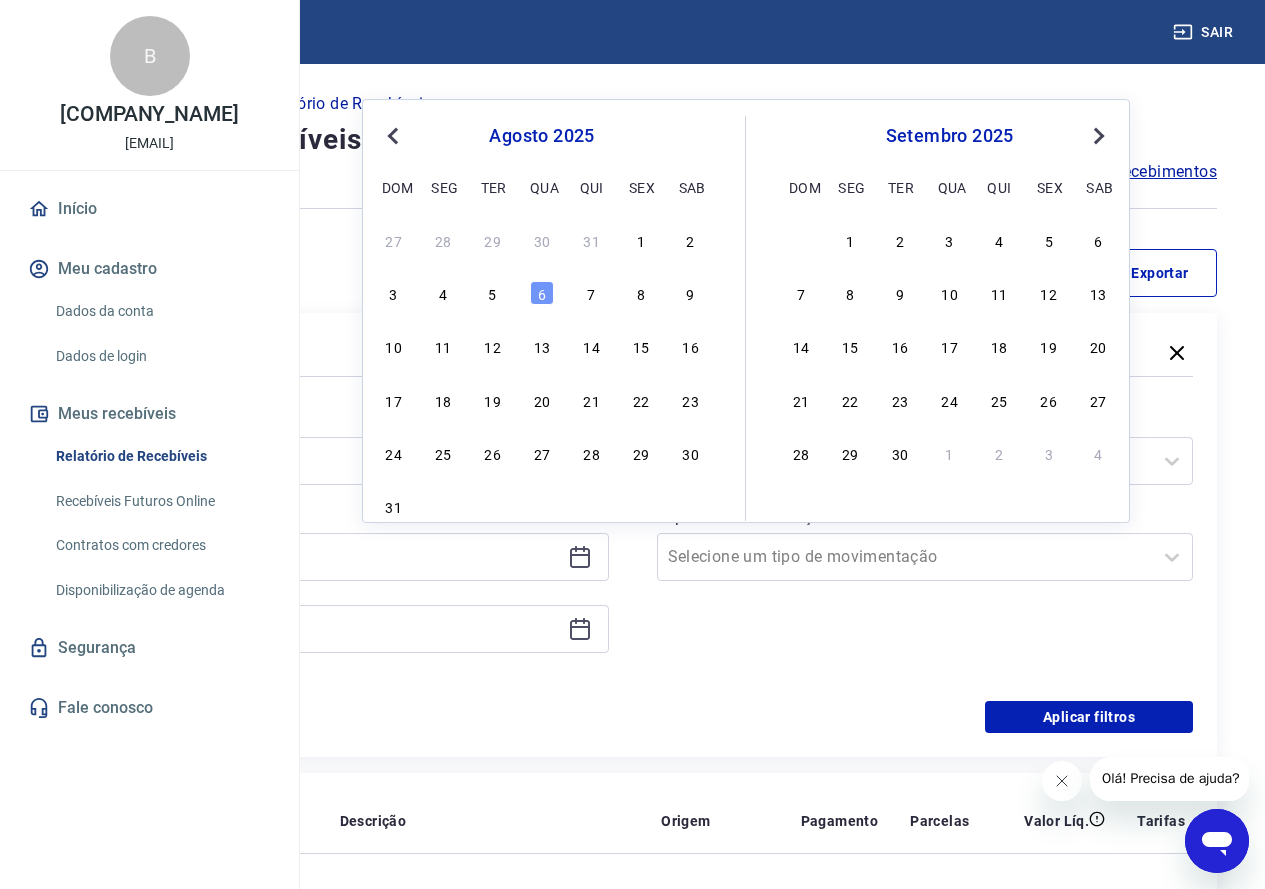 click on "agosto 2025 dom seg ter qua qui sex sab" at bounding box center [542, 158] 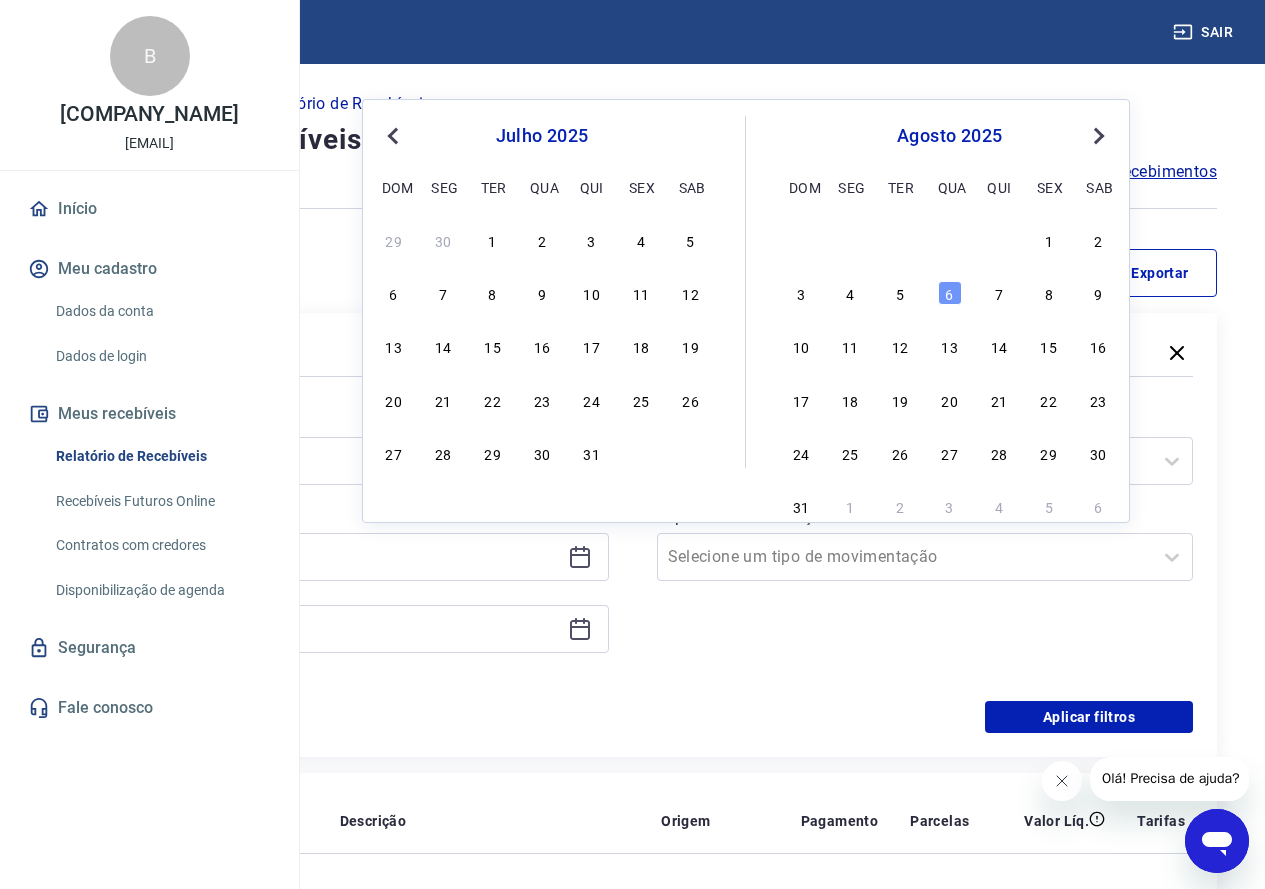 click on "Previous Month" at bounding box center (393, 136) 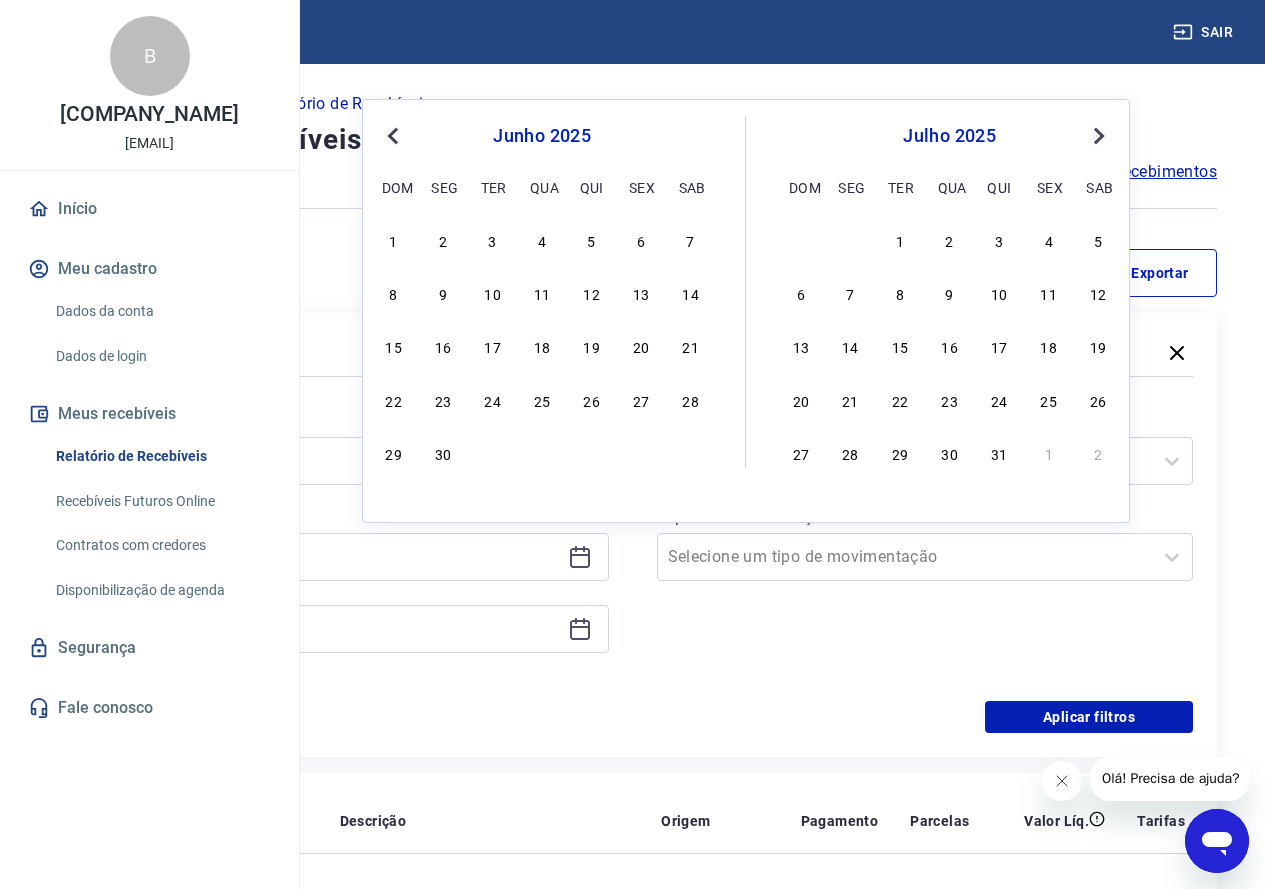 click on "Previous Month" at bounding box center (393, 136) 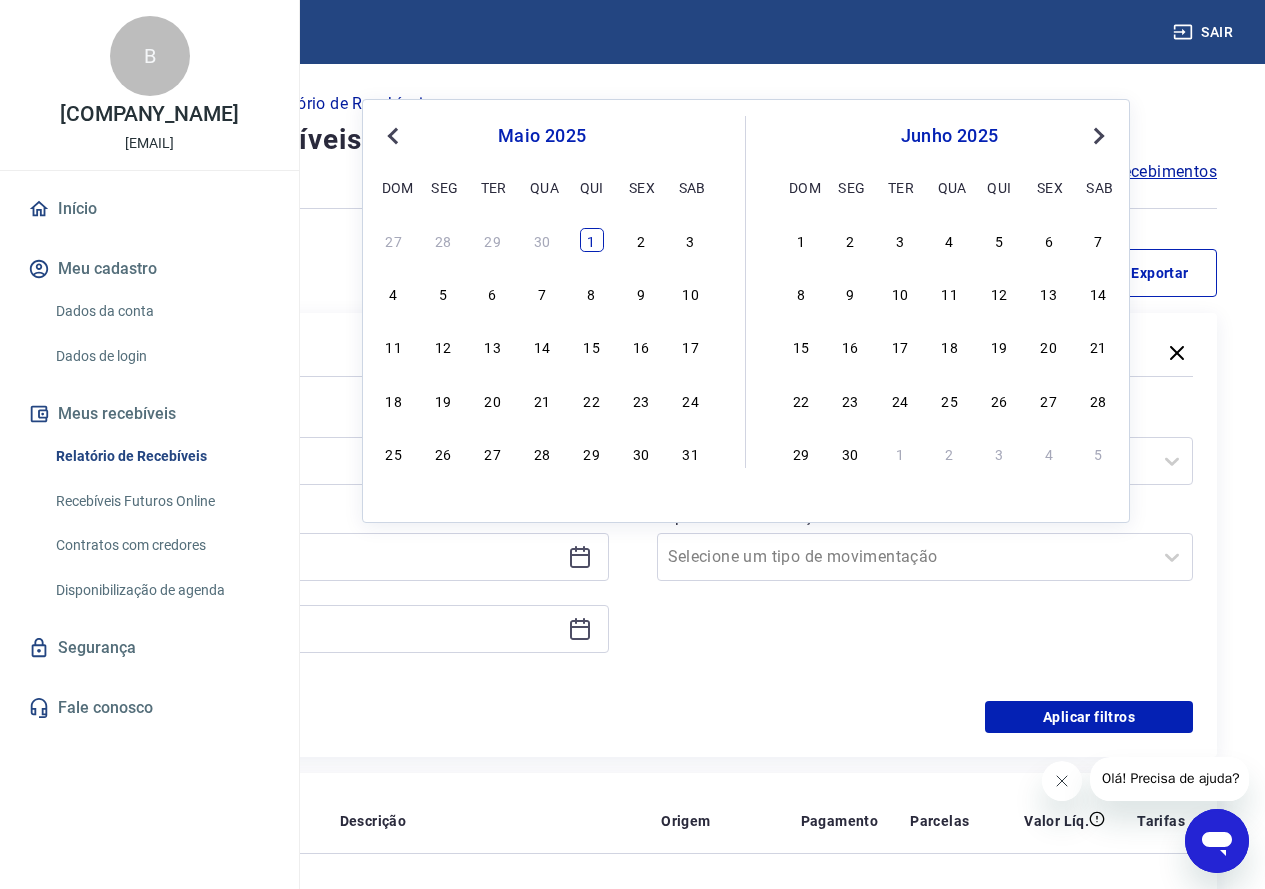 click on "1" at bounding box center [592, 240] 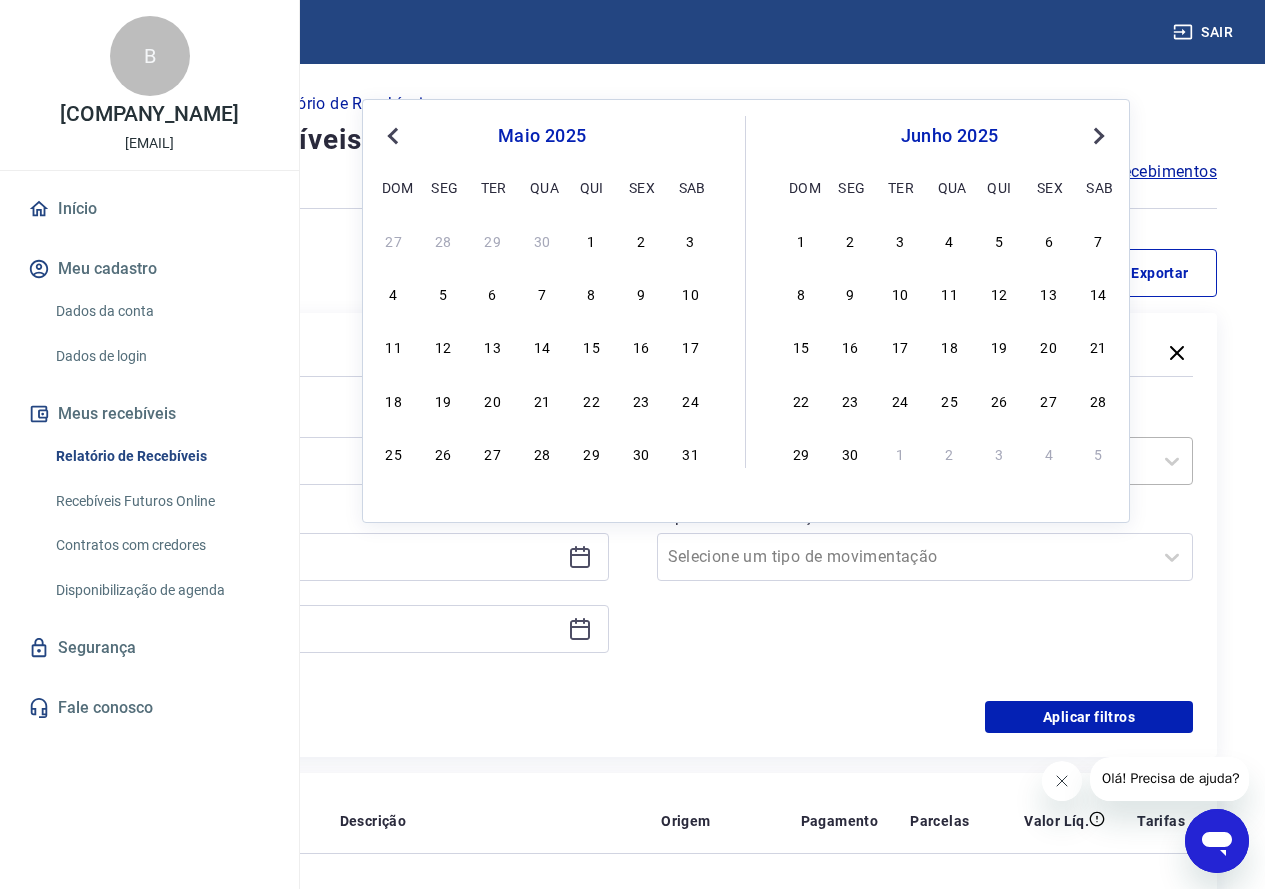 type on "01/05/2025" 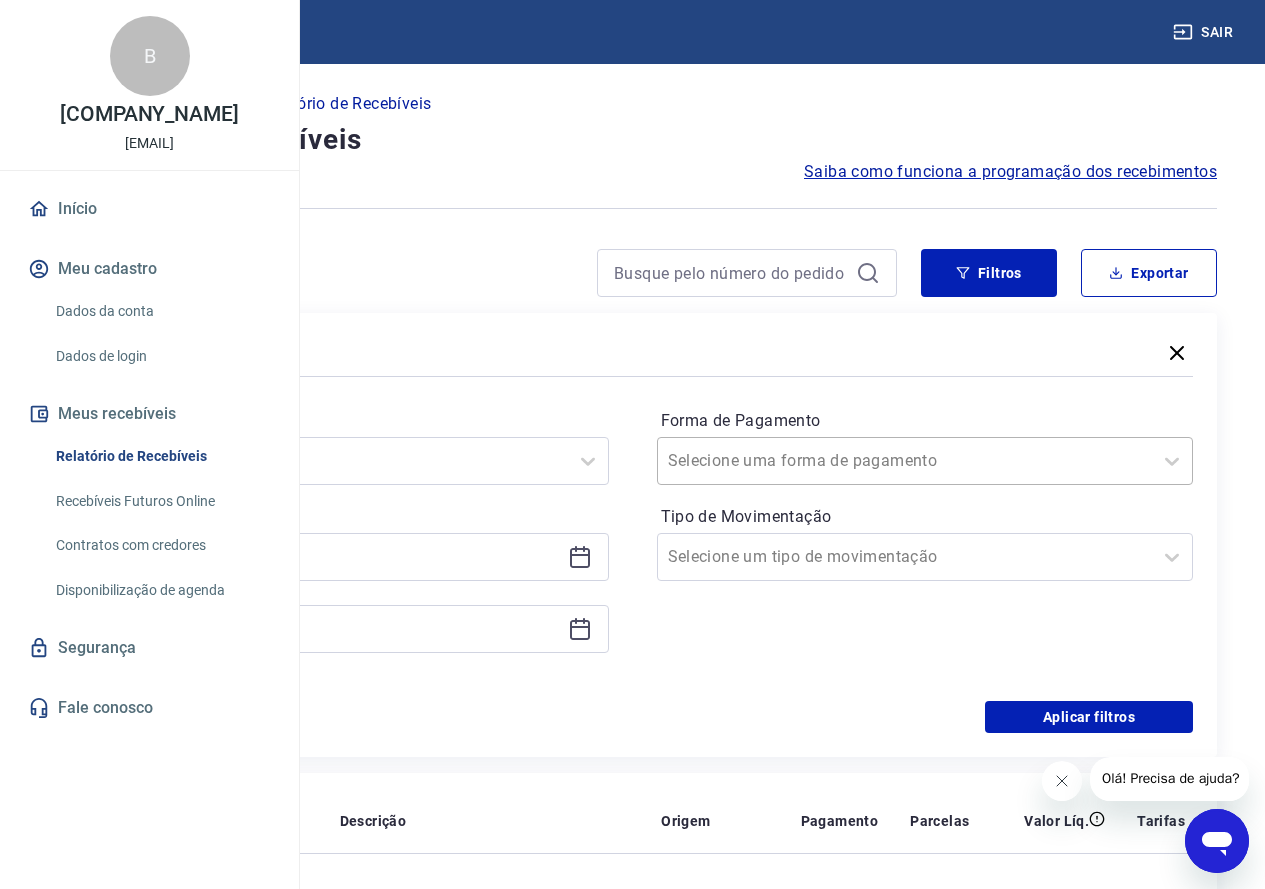 click on "Forma de Pagamento" at bounding box center (769, 461) 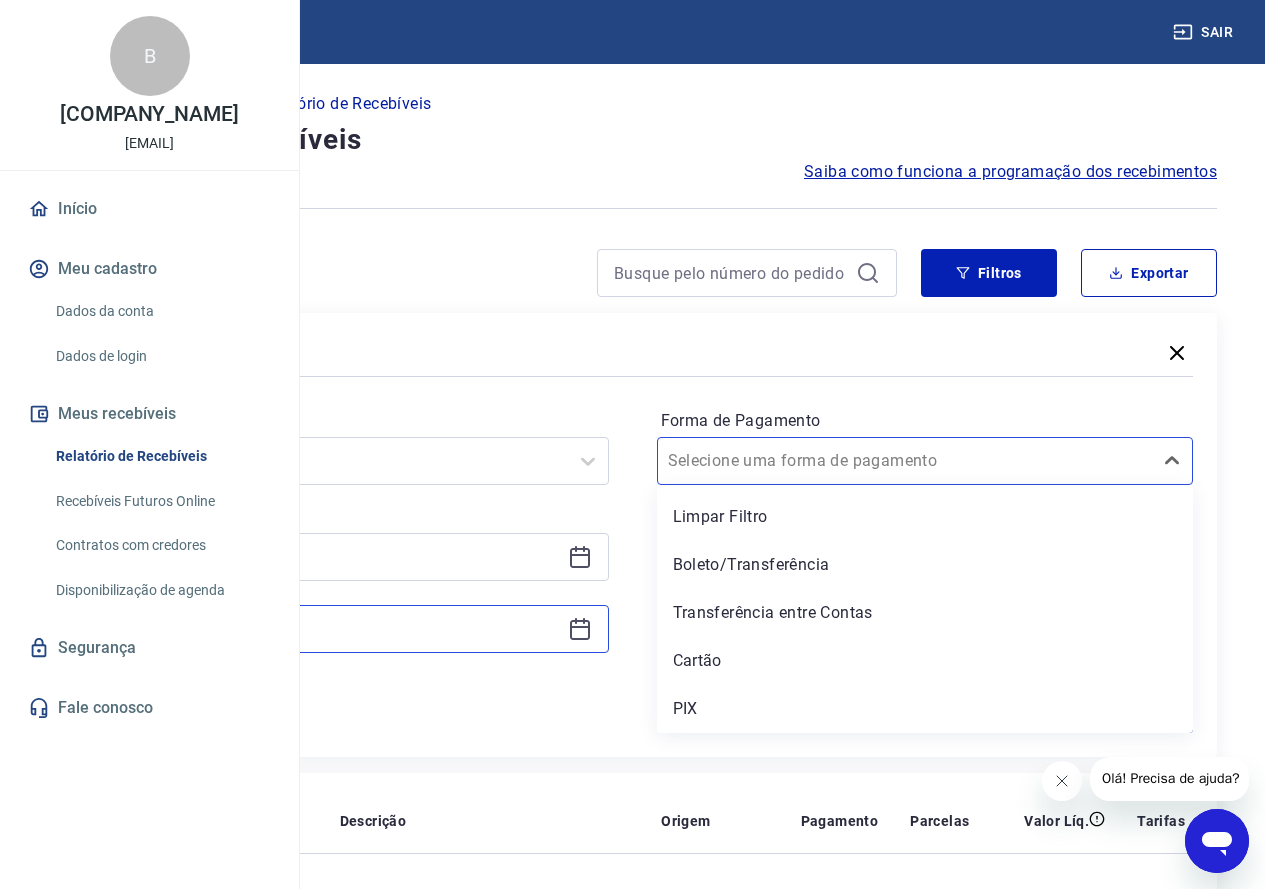 click at bounding box center (324, 629) 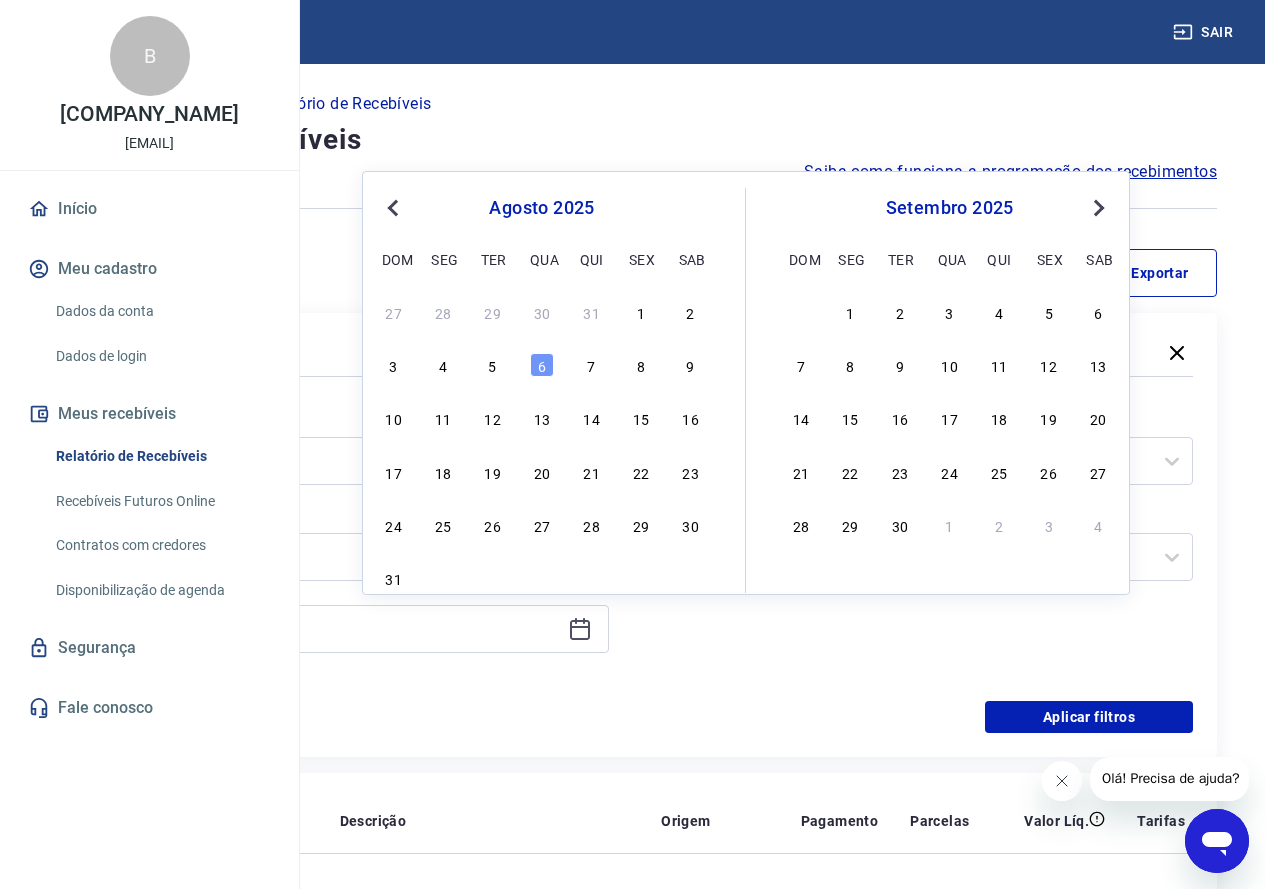 click on "Previous Month" at bounding box center [395, 207] 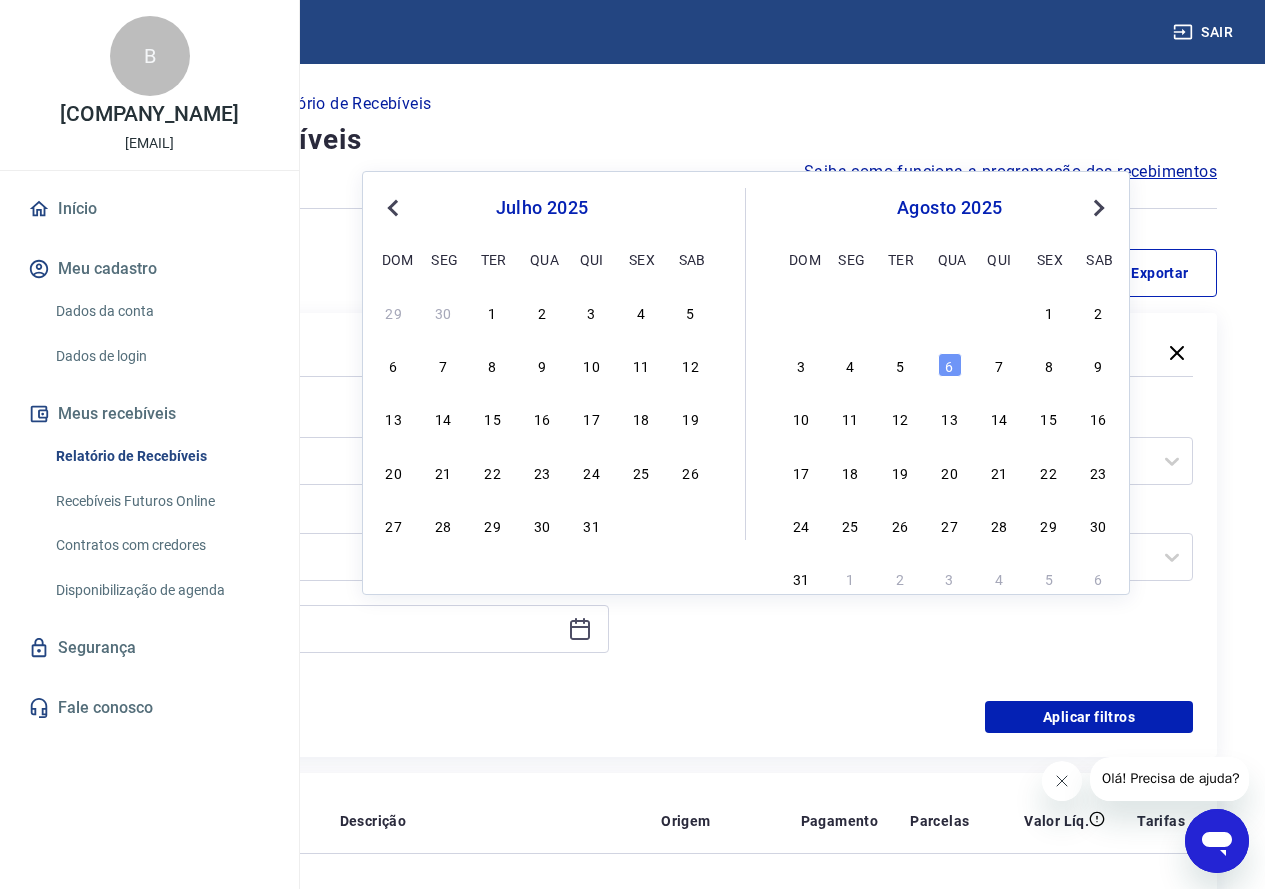 click on "Previous Month" at bounding box center (395, 207) 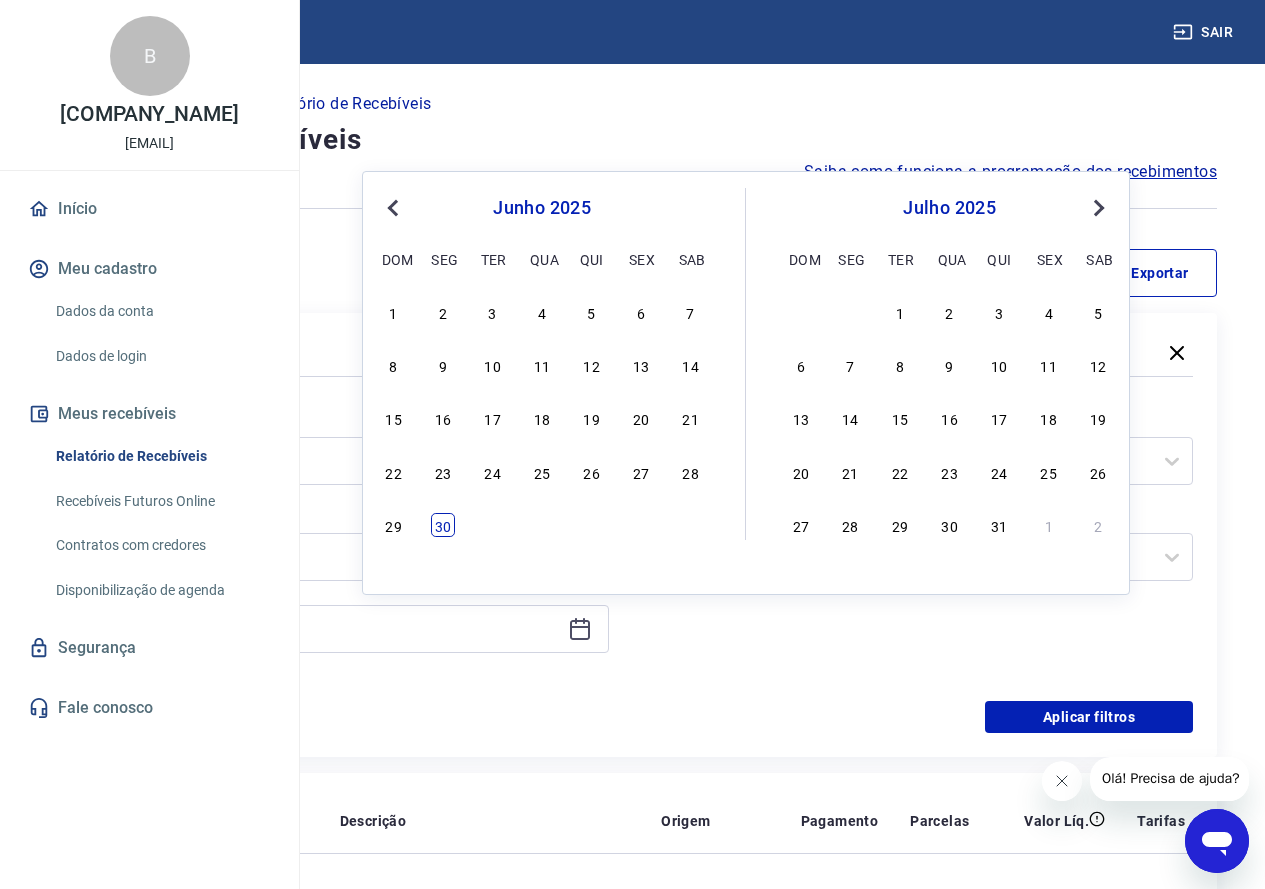 click on "30" at bounding box center (443, 525) 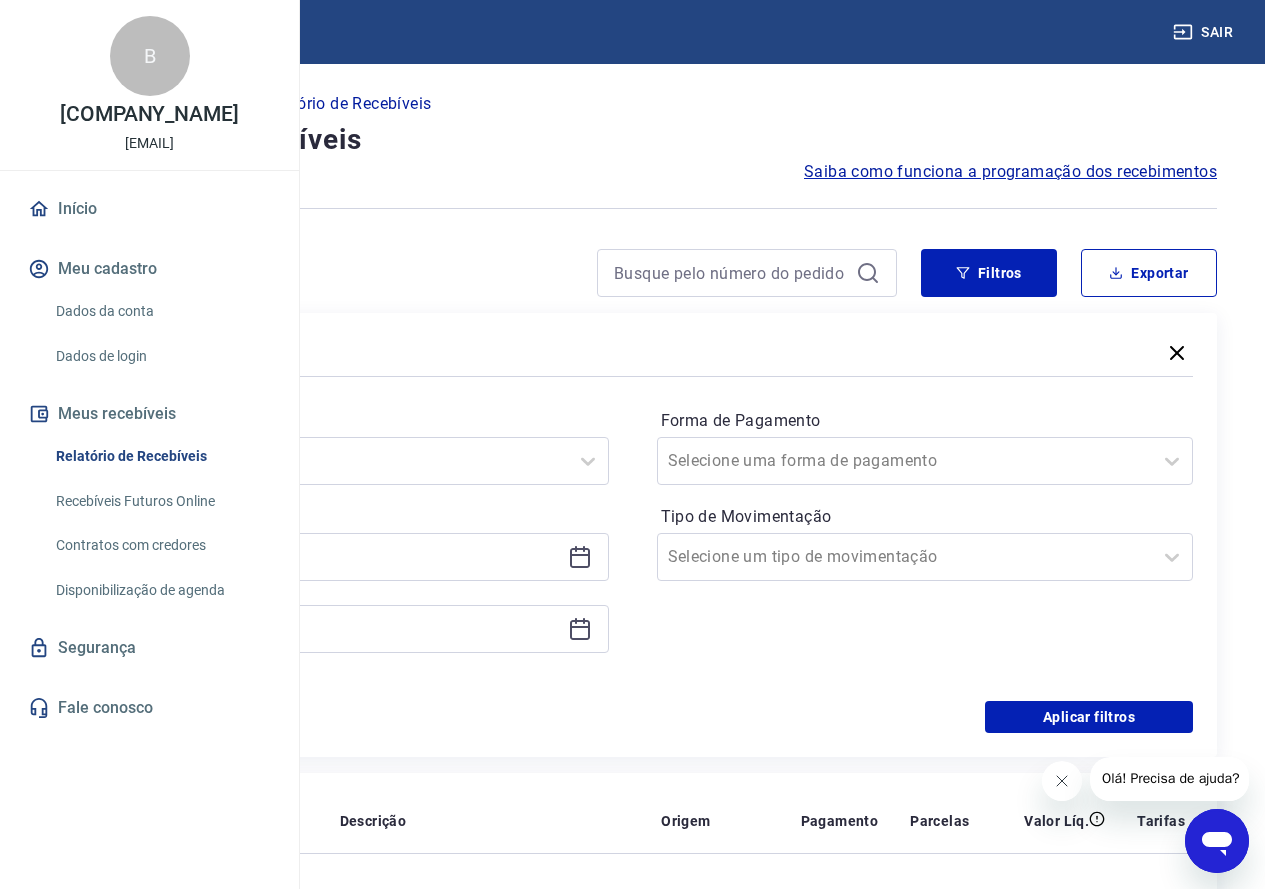 type on "30/06/2025" 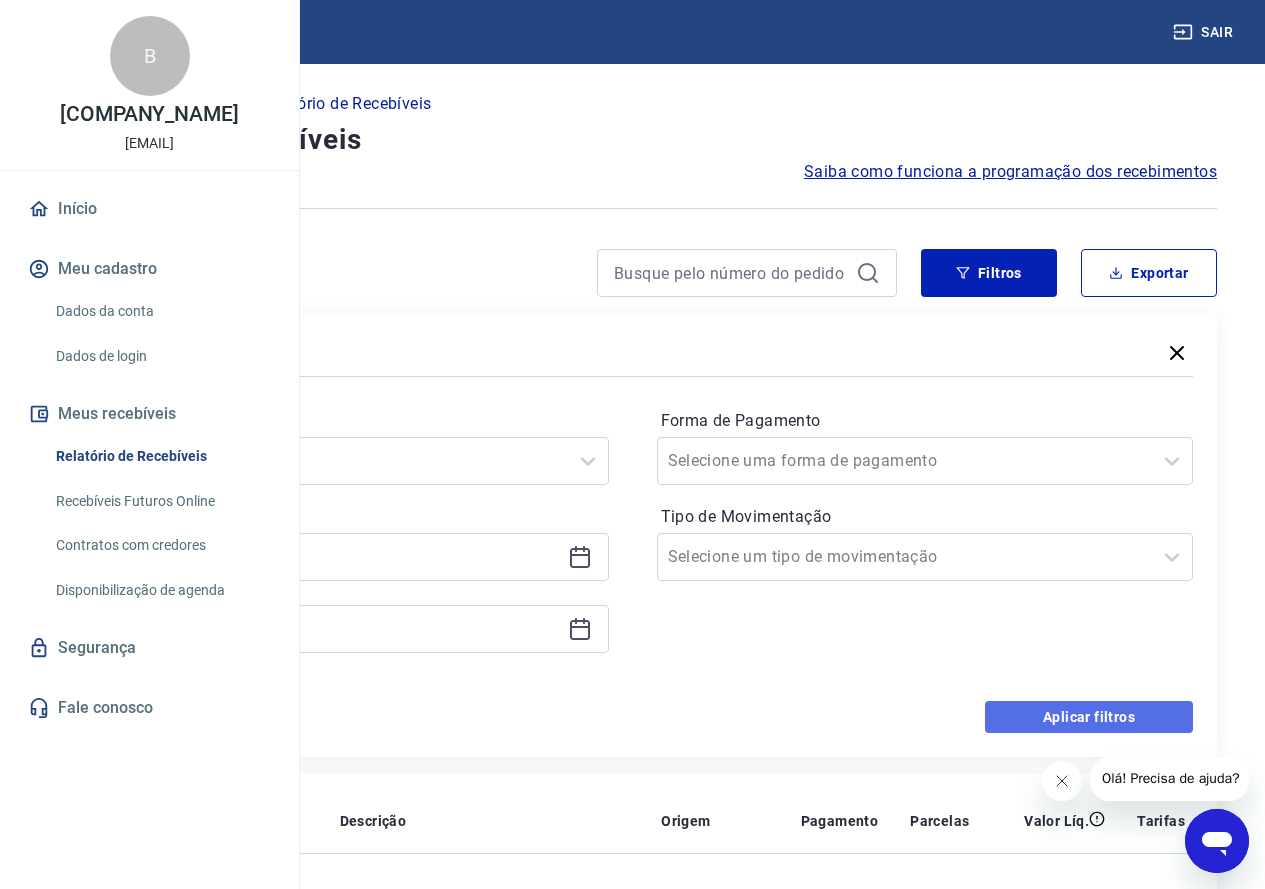 click on "Aplicar filtros" at bounding box center (1089, 717) 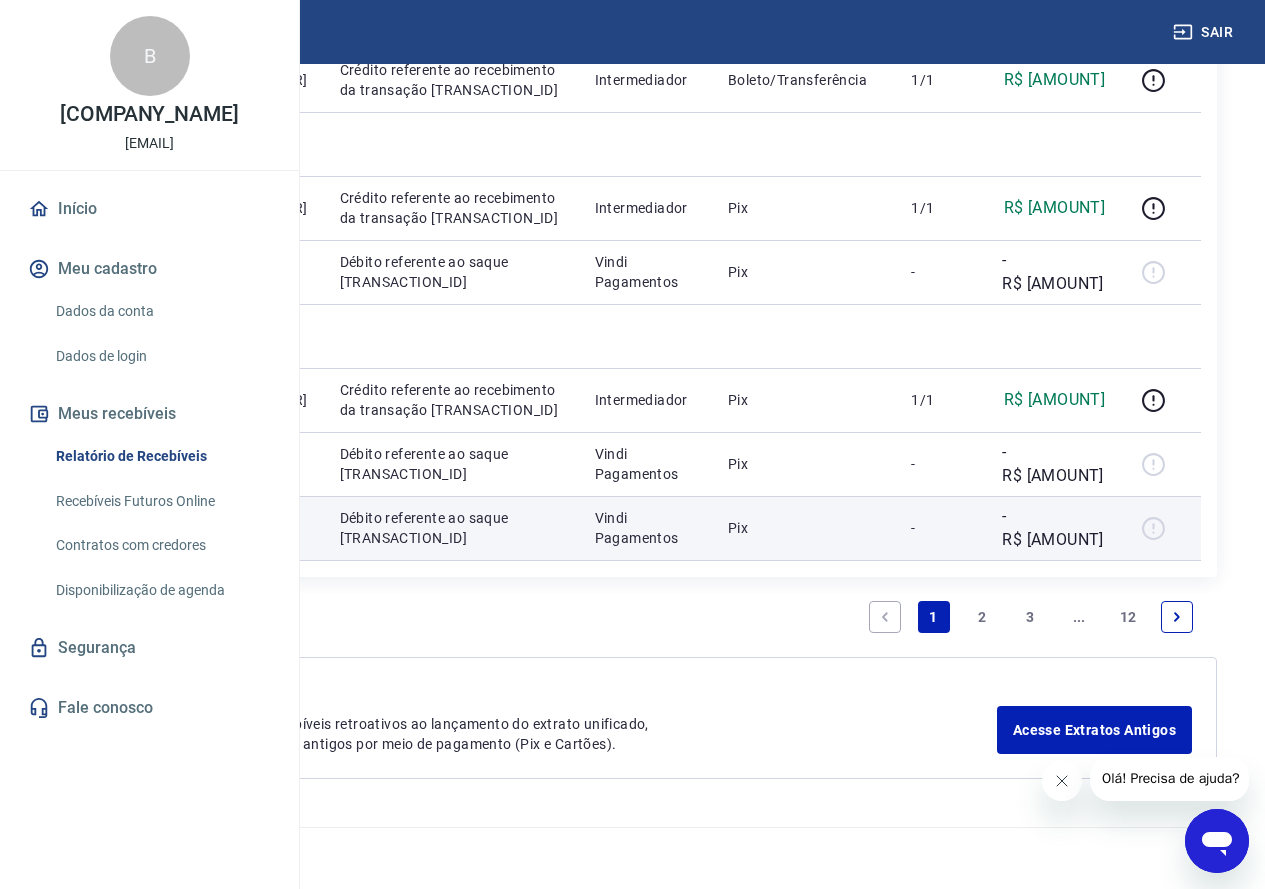 scroll, scrollTop: 2293, scrollLeft: 0, axis: vertical 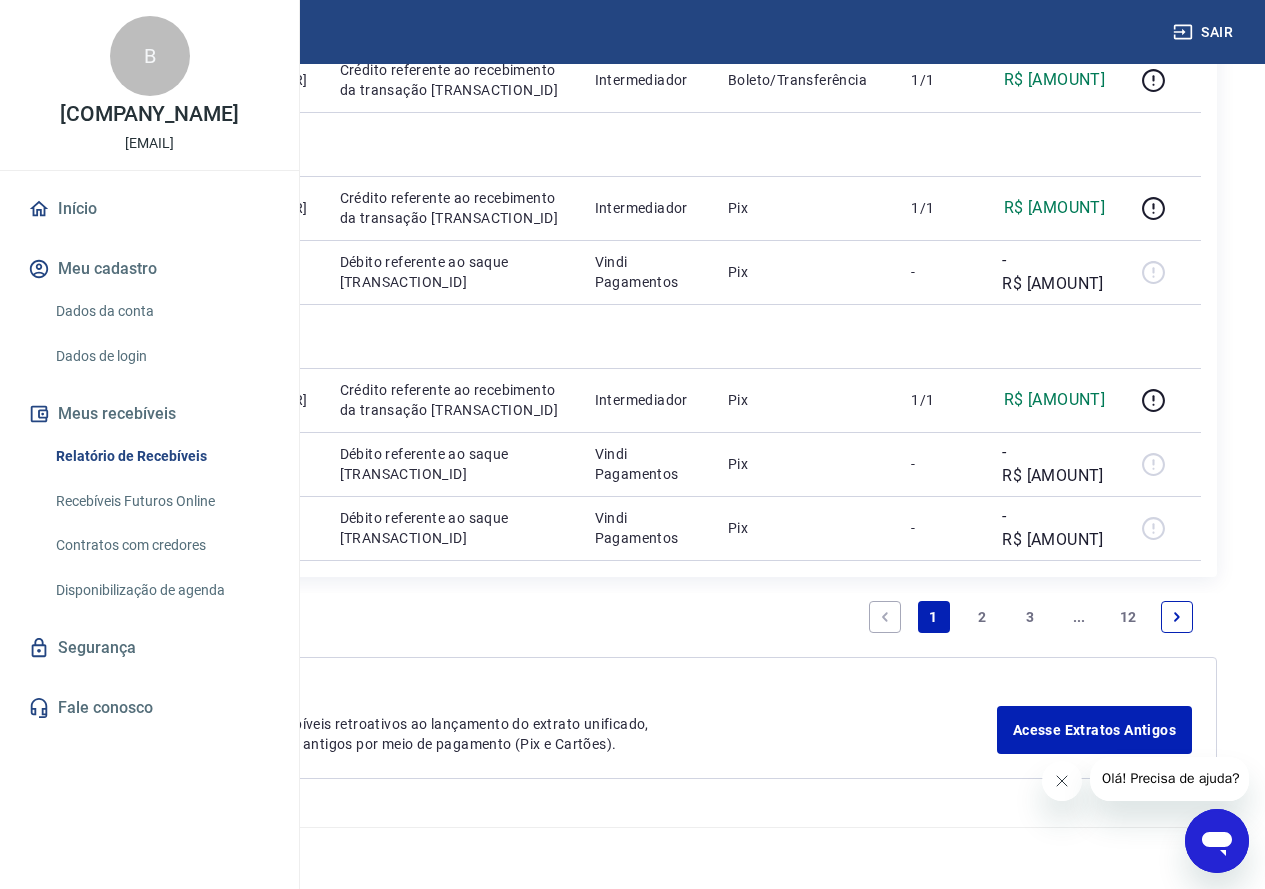 click on "12" at bounding box center (1128, 617) 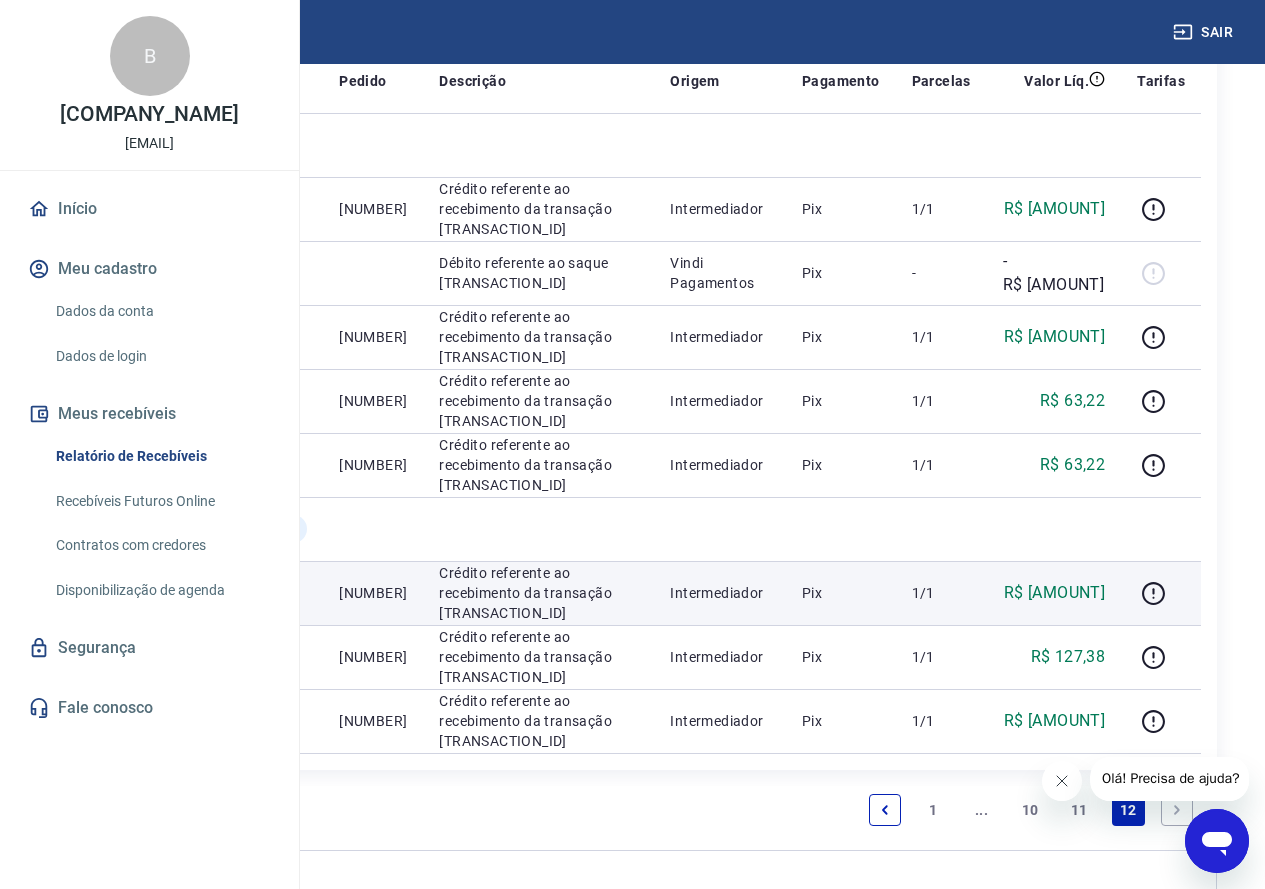 scroll, scrollTop: 765, scrollLeft: 0, axis: vertical 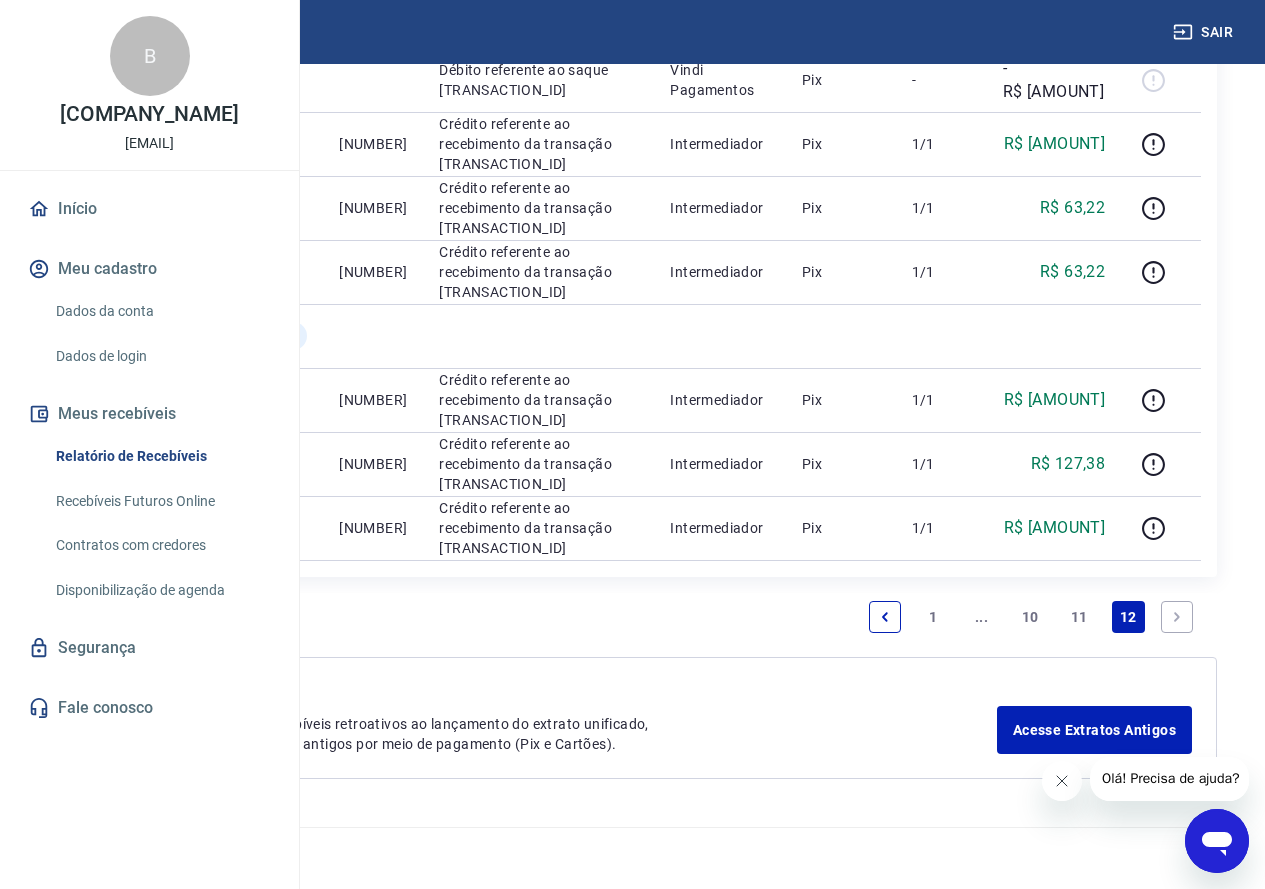 click on "..." at bounding box center [982, 617] 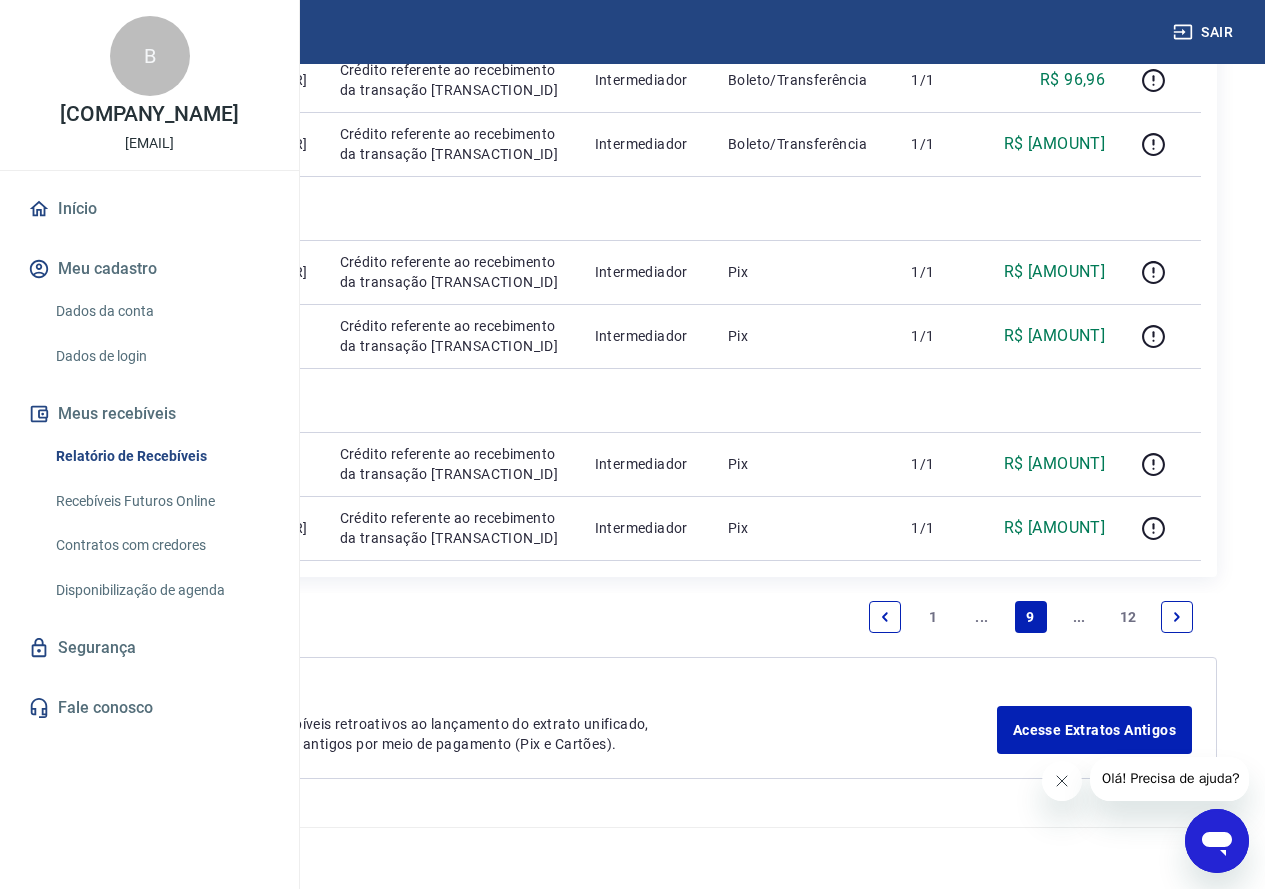 scroll, scrollTop: 2433, scrollLeft: 0, axis: vertical 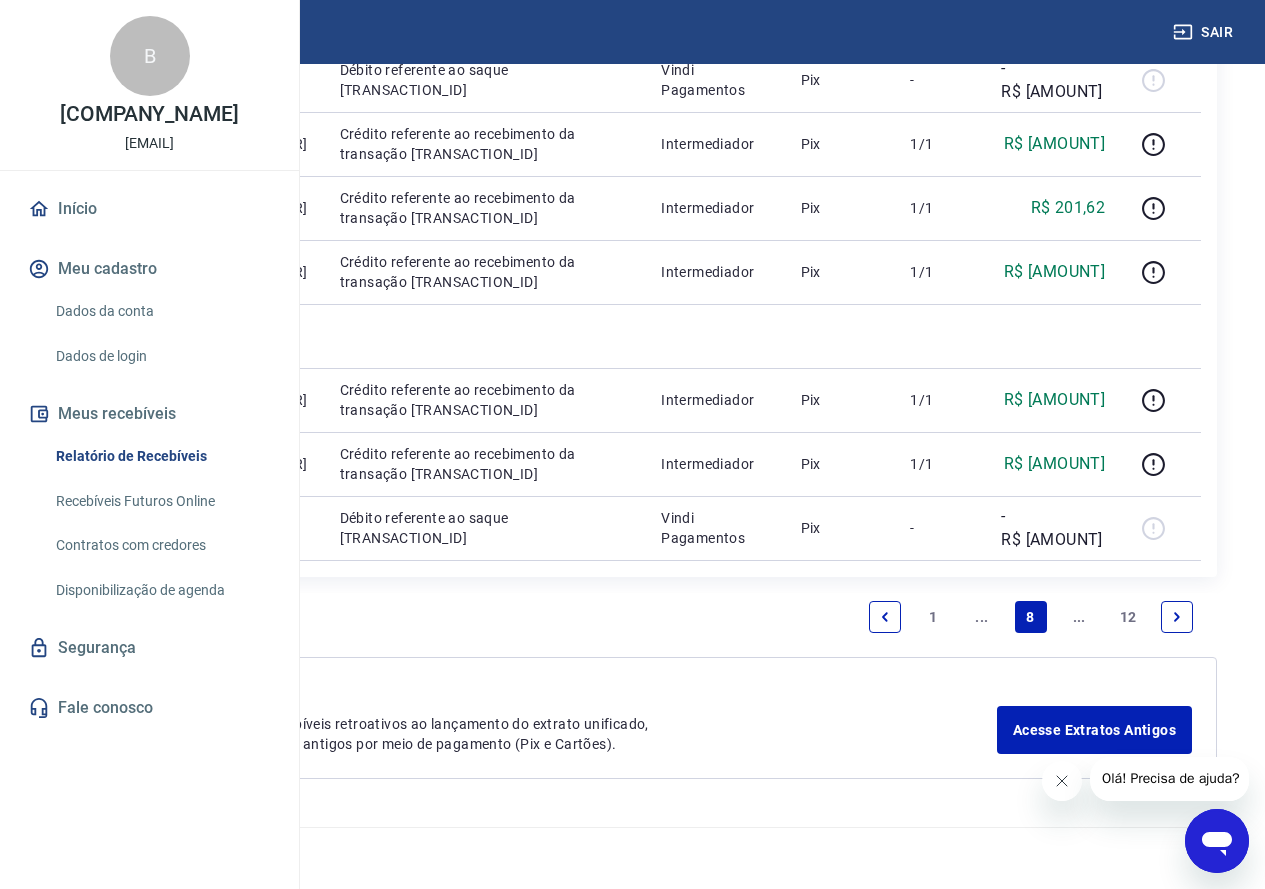 click on "1" at bounding box center [934, 617] 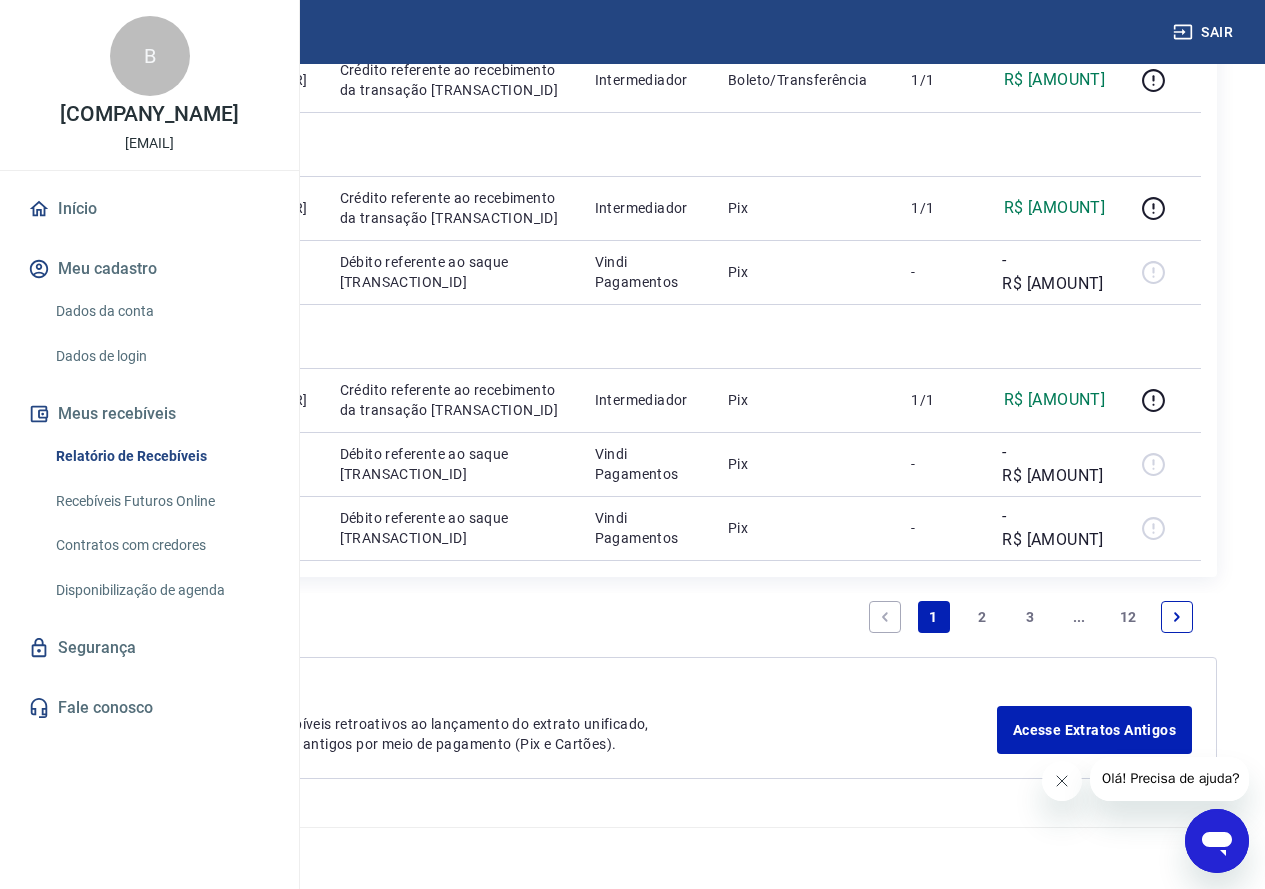 scroll, scrollTop: 2293, scrollLeft: 0, axis: vertical 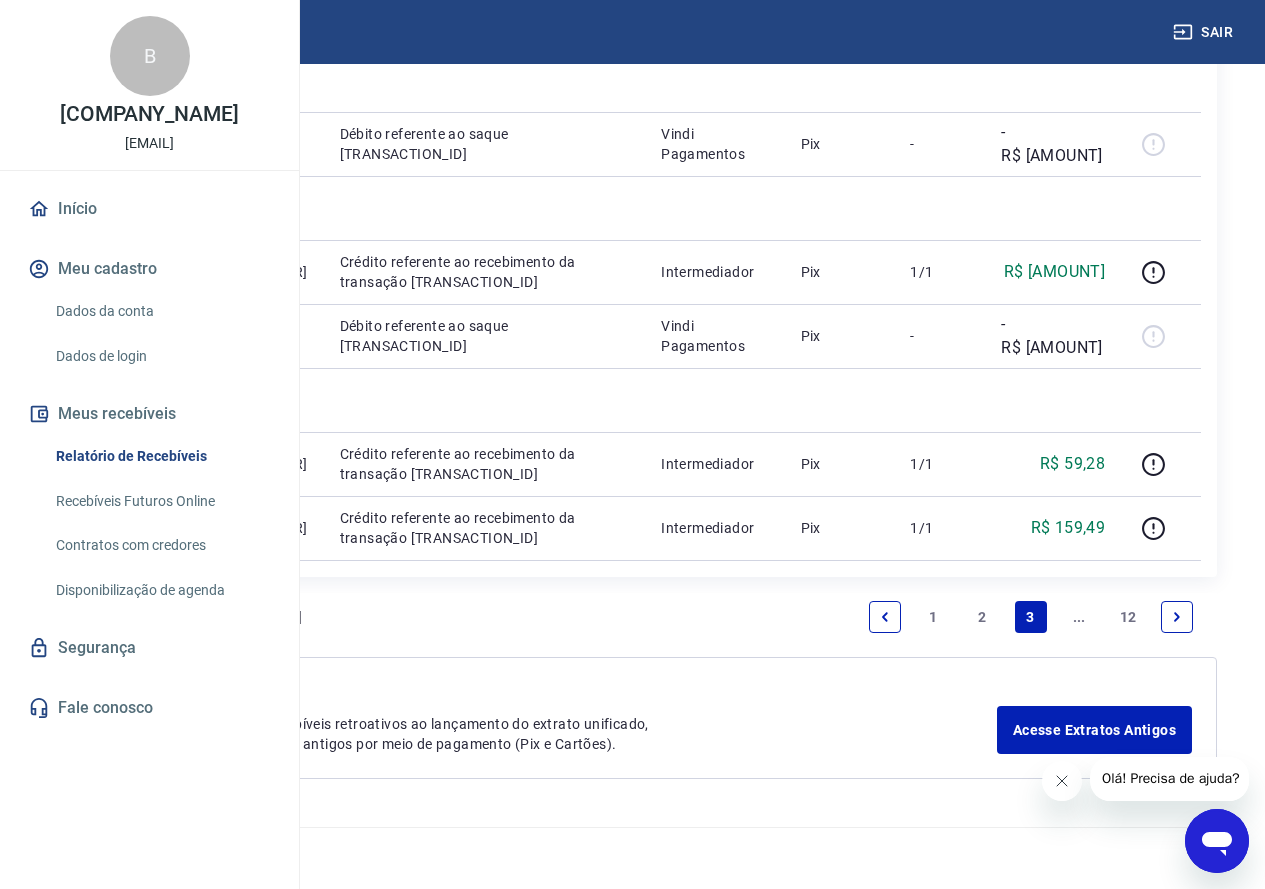 click on "..." at bounding box center (1079, 617) 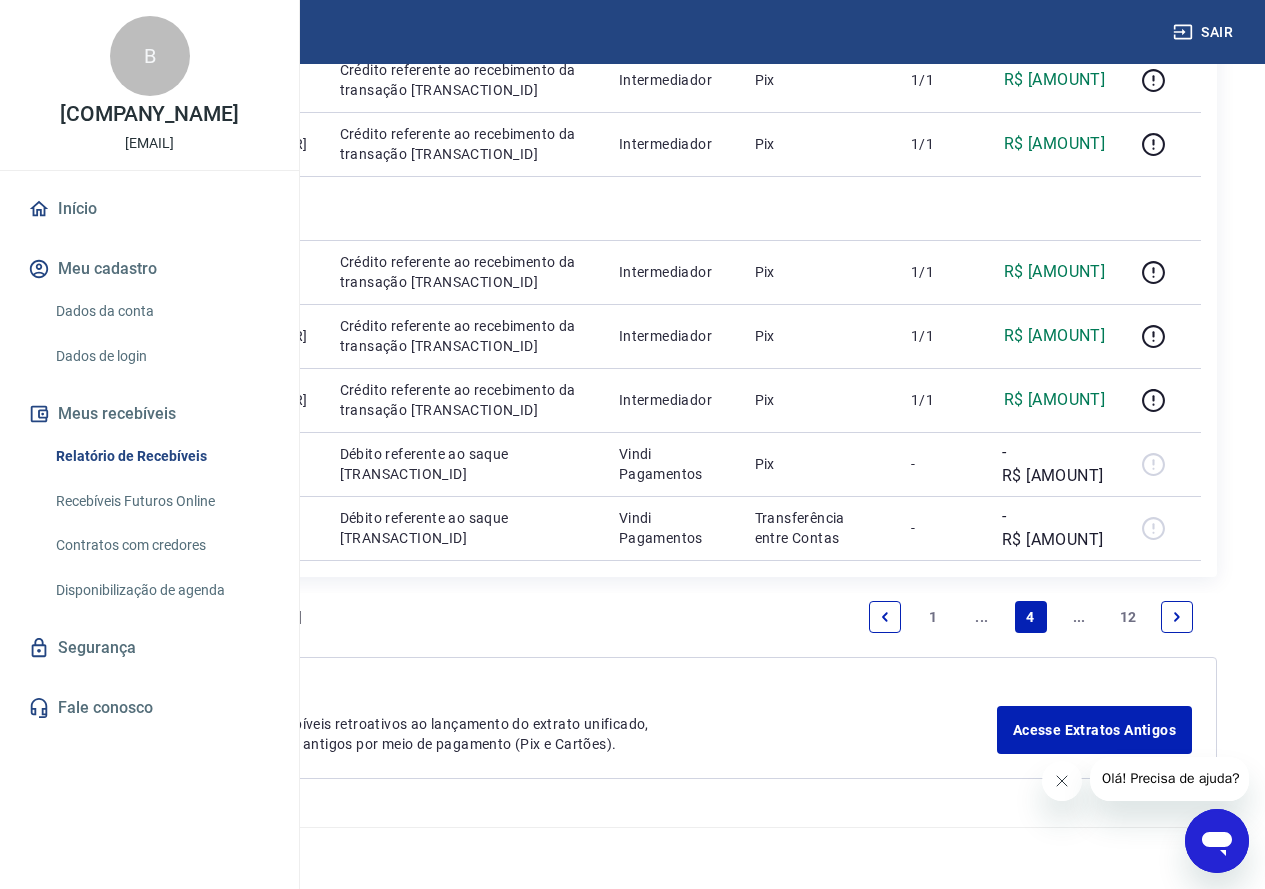 scroll, scrollTop: 2365, scrollLeft: 0, axis: vertical 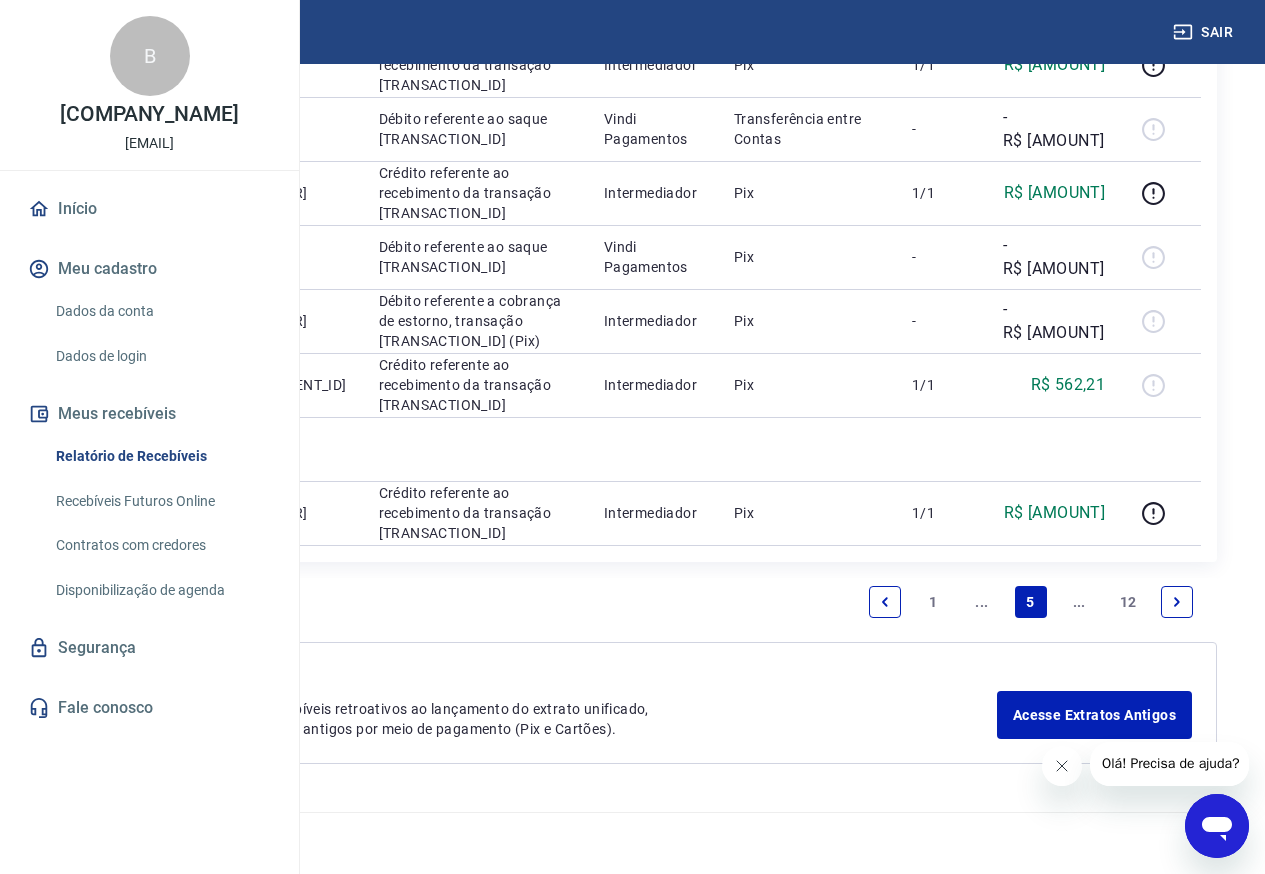 click on "..." at bounding box center [1079, 602] 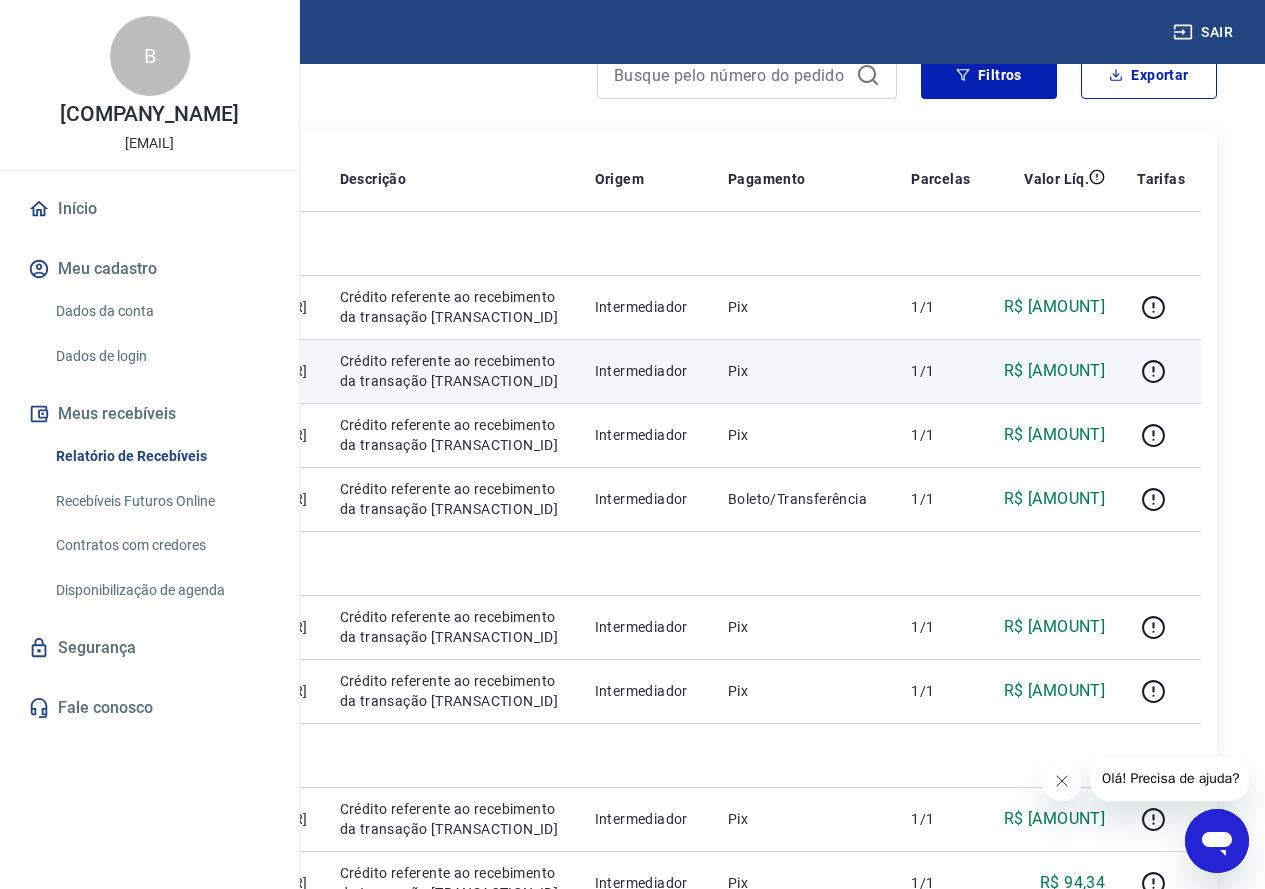 scroll, scrollTop: 200, scrollLeft: 0, axis: vertical 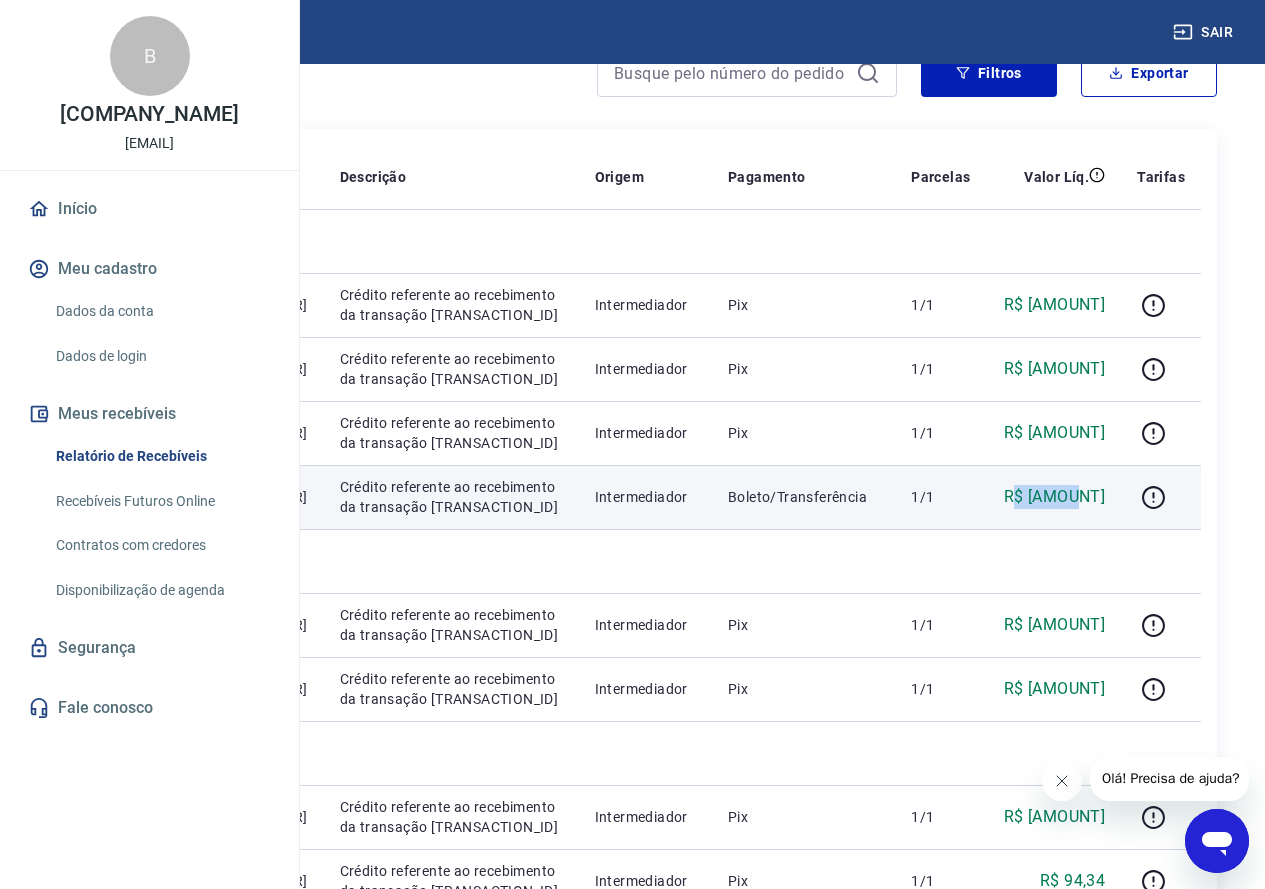 drag, startPoint x: 1085, startPoint y: 706, endPoint x: 1144, endPoint y: 696, distance: 59.841457 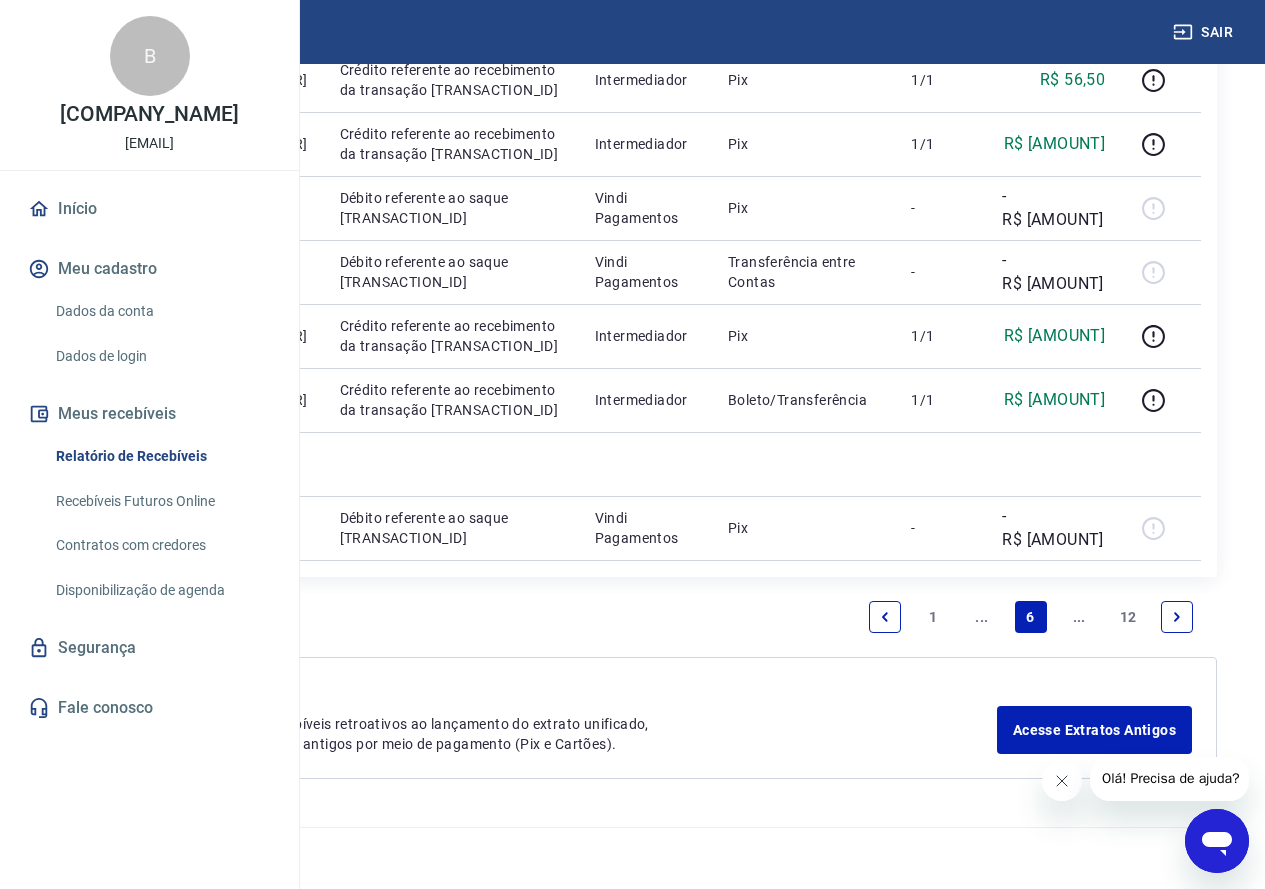 scroll, scrollTop: 2389, scrollLeft: 0, axis: vertical 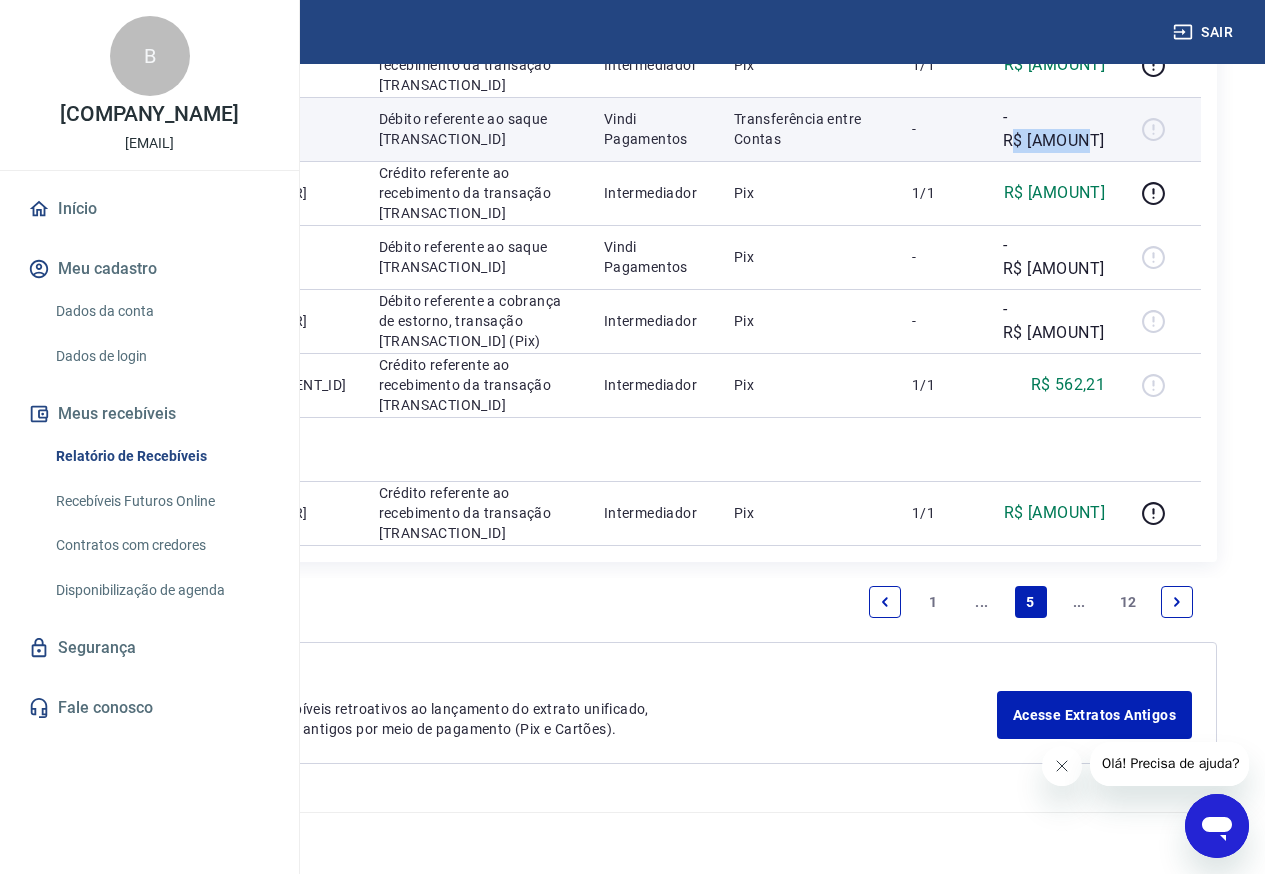 drag, startPoint x: 1137, startPoint y: 396, endPoint x: 1199, endPoint y: 396, distance: 62 